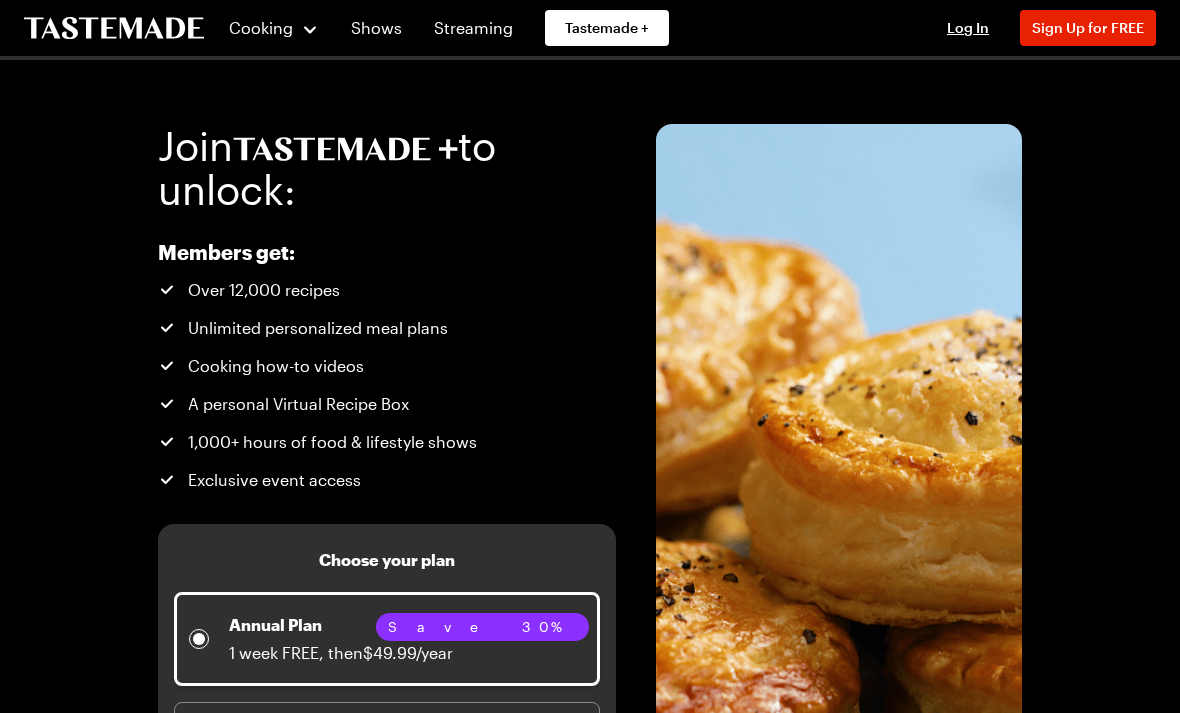 scroll, scrollTop: 0, scrollLeft: 0, axis: both 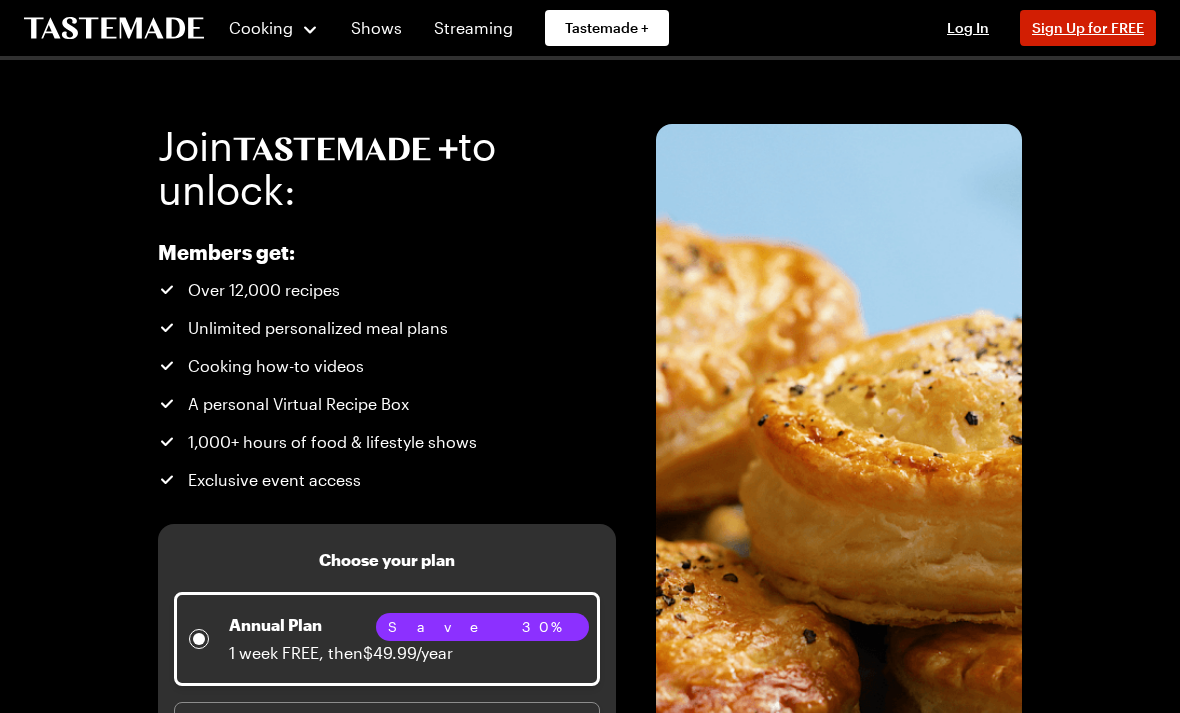 click on "Sign Up for FREE" at bounding box center [1088, 27] 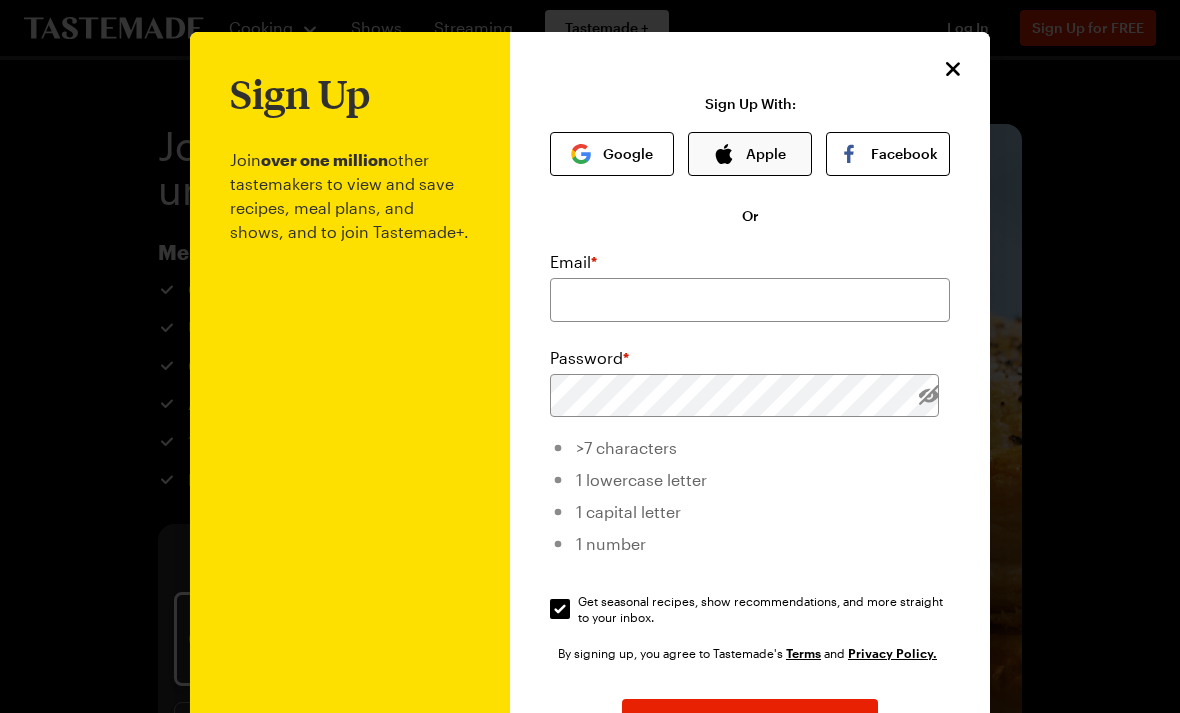 click on "Apple" at bounding box center [750, 154] 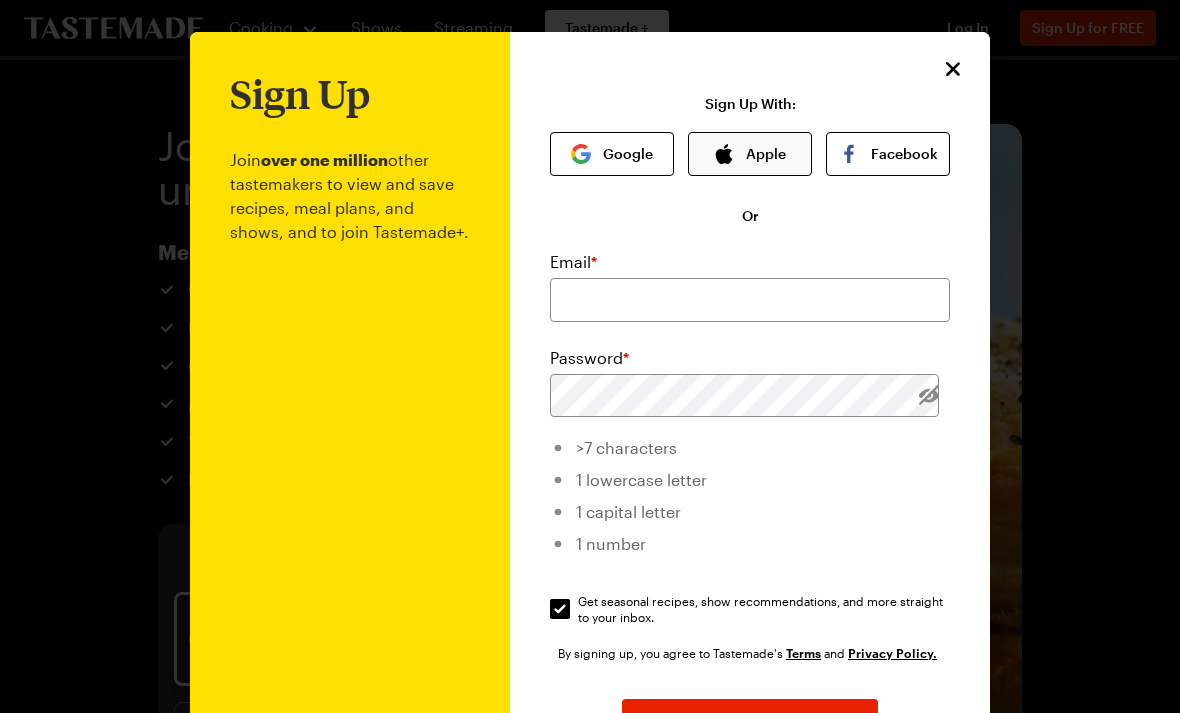 click on "Apple" at bounding box center (750, 154) 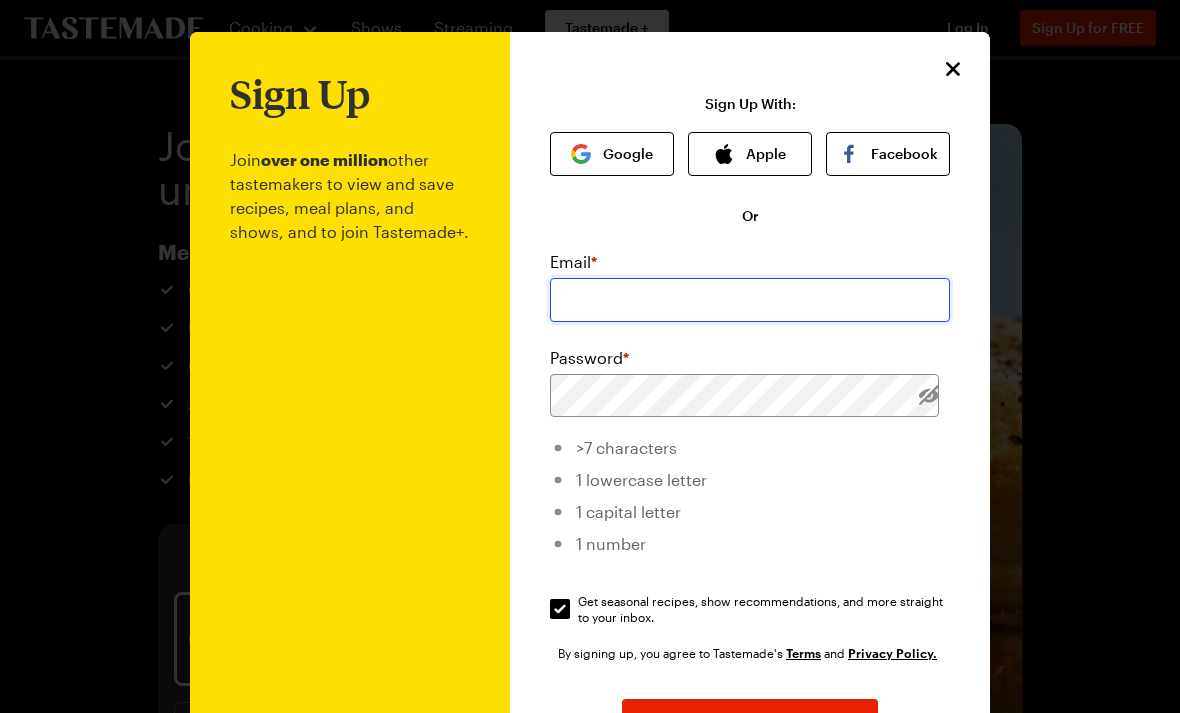 click at bounding box center [750, 300] 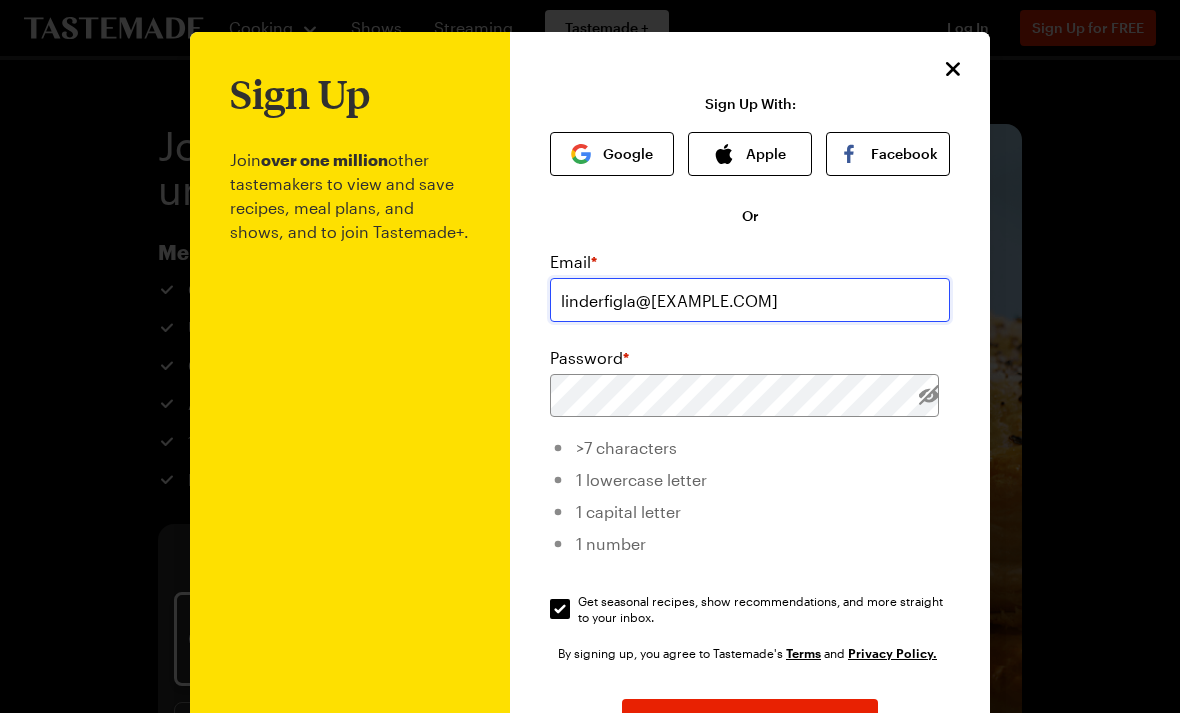 type on "linderfigla@gmail.com" 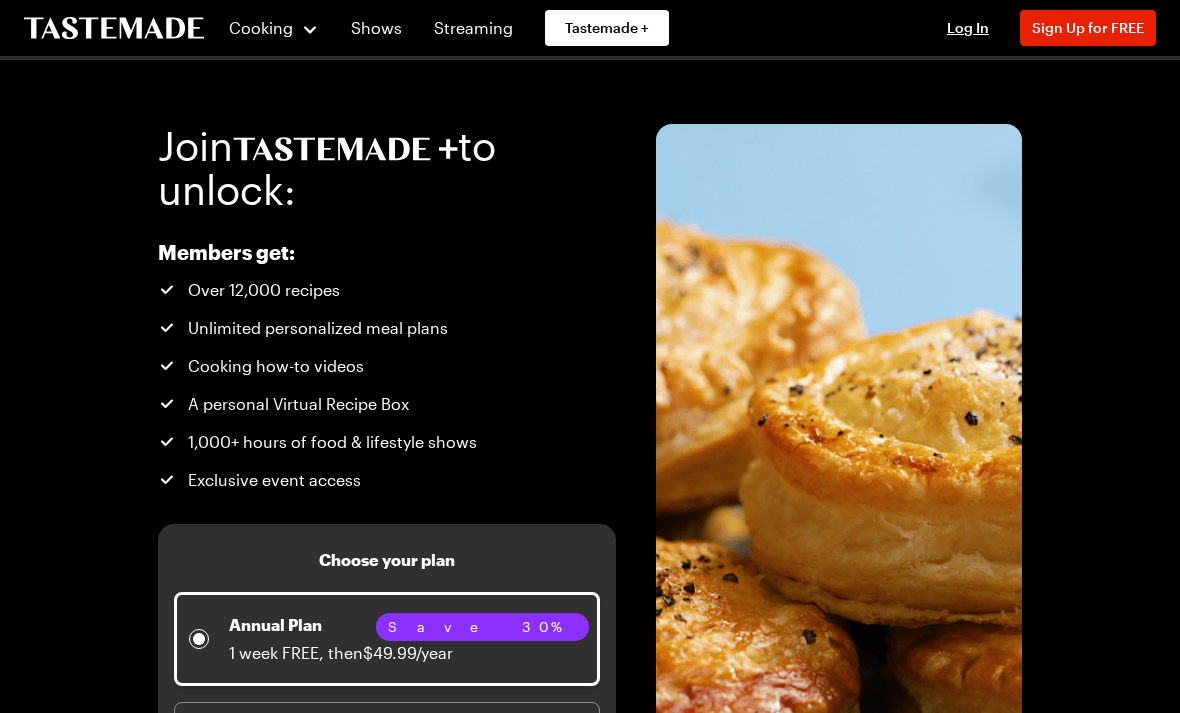 scroll, scrollTop: 0, scrollLeft: 0, axis: both 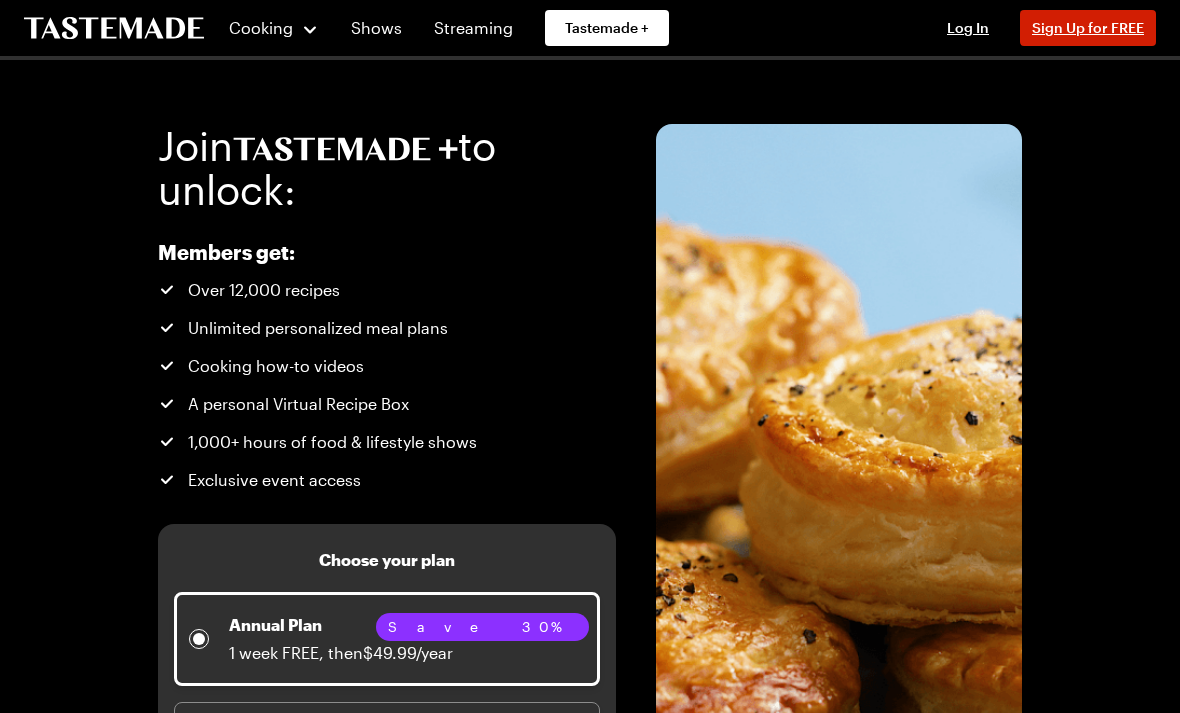 click on "Sign Up for FREE" at bounding box center [1088, 28] 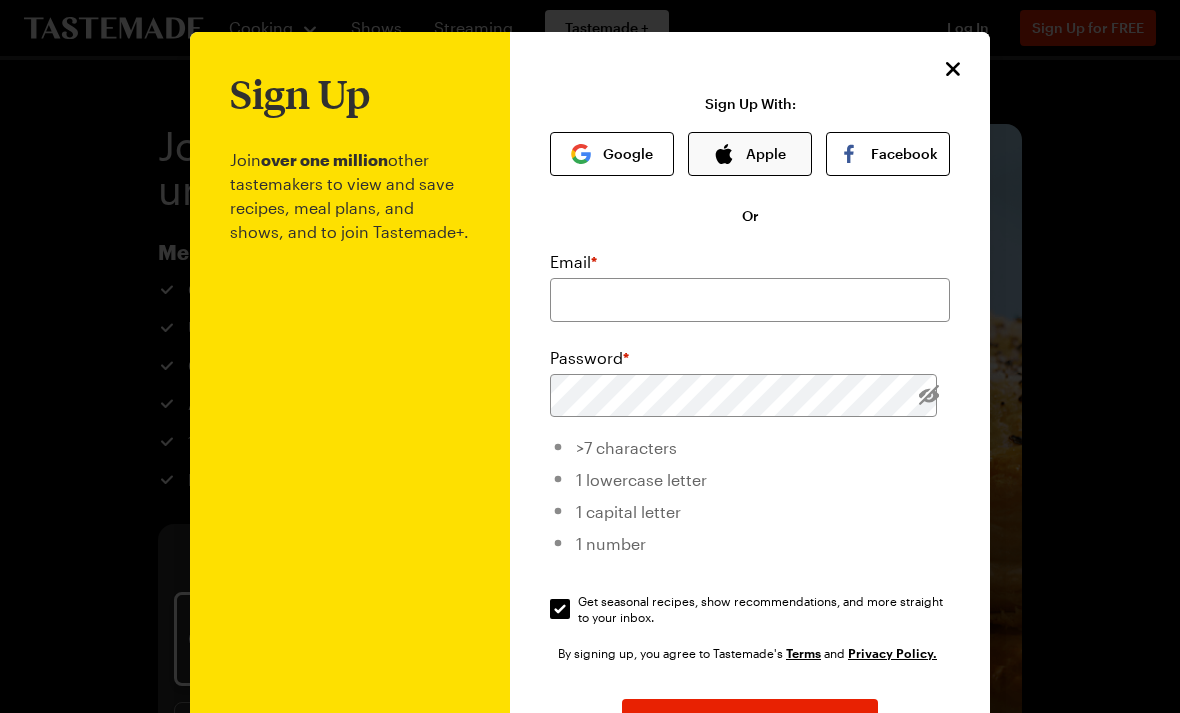 click on "Apple" at bounding box center [750, 154] 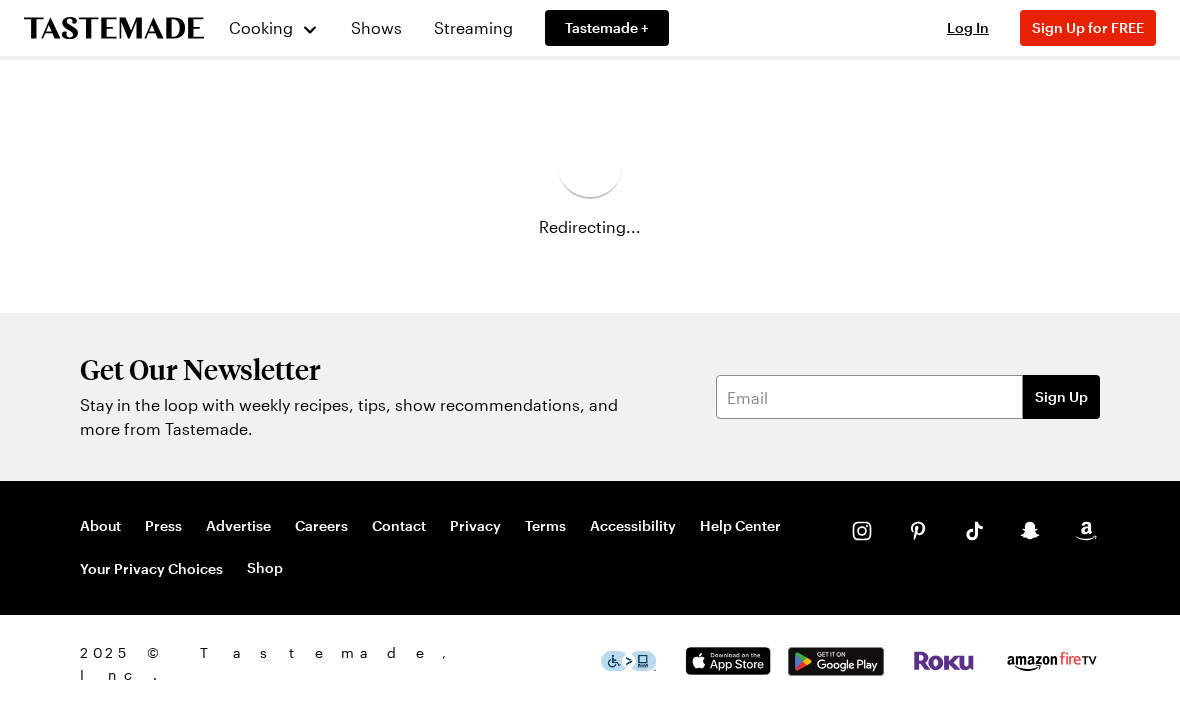 scroll, scrollTop: 0, scrollLeft: 0, axis: both 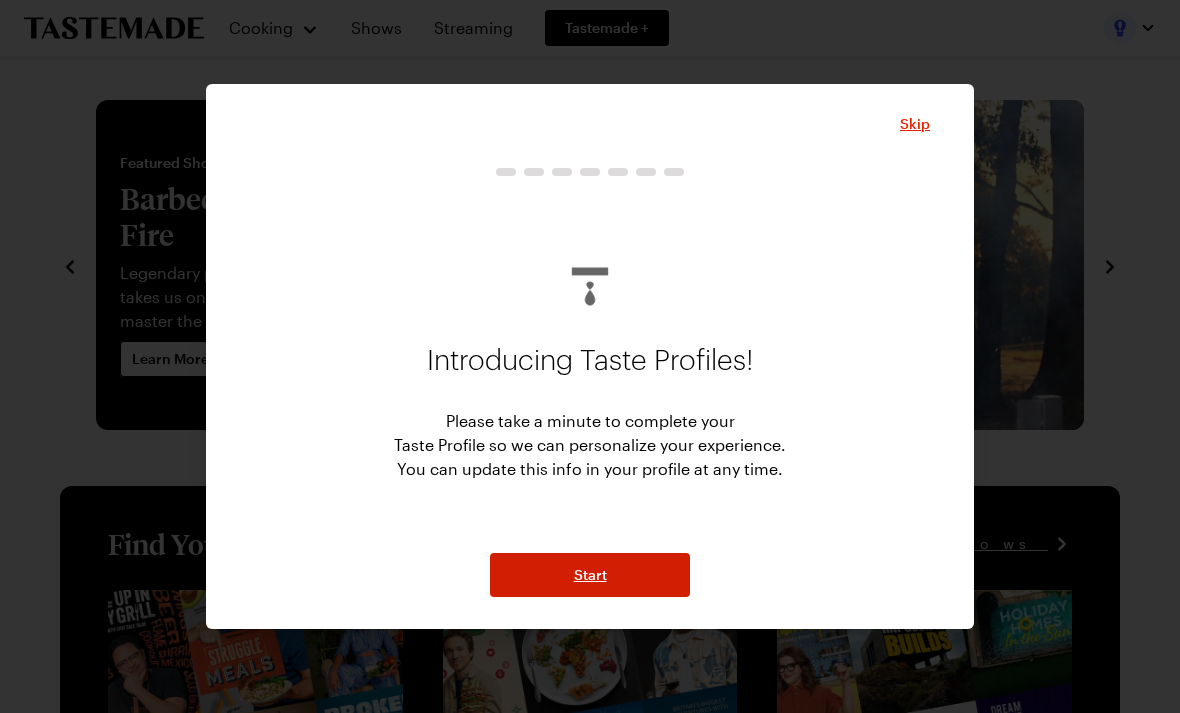 click on "Start" at bounding box center (590, 575) 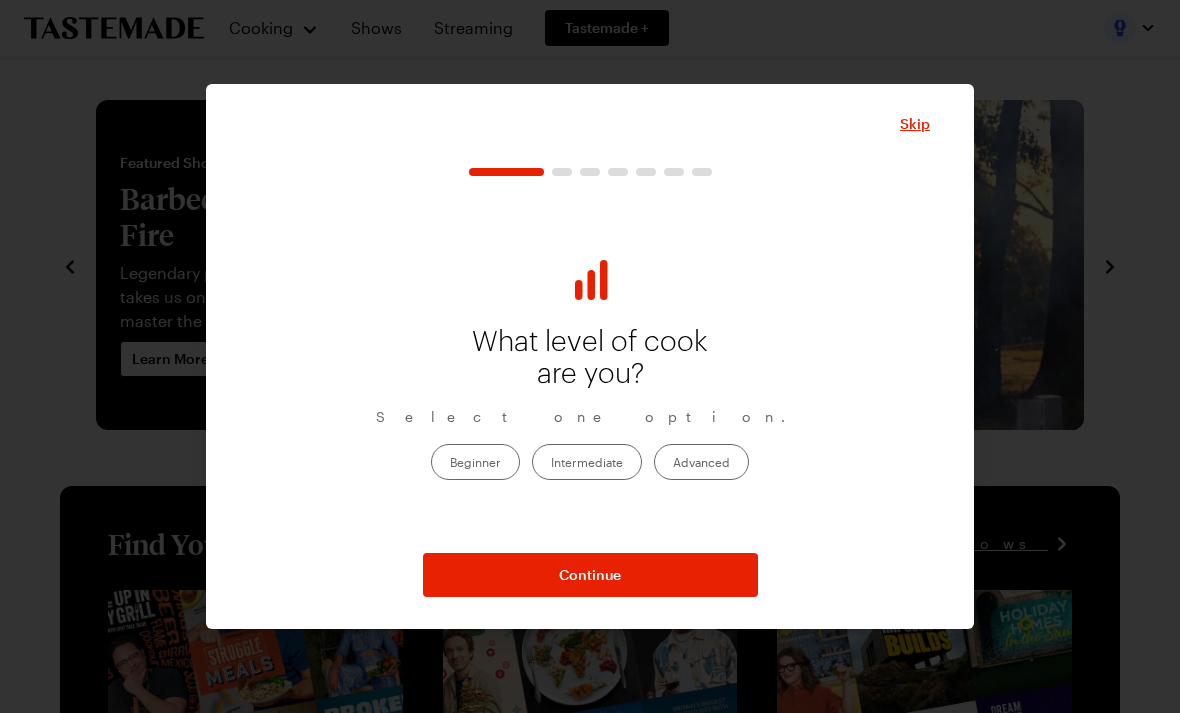 click on "Intermediate" at bounding box center [587, 462] 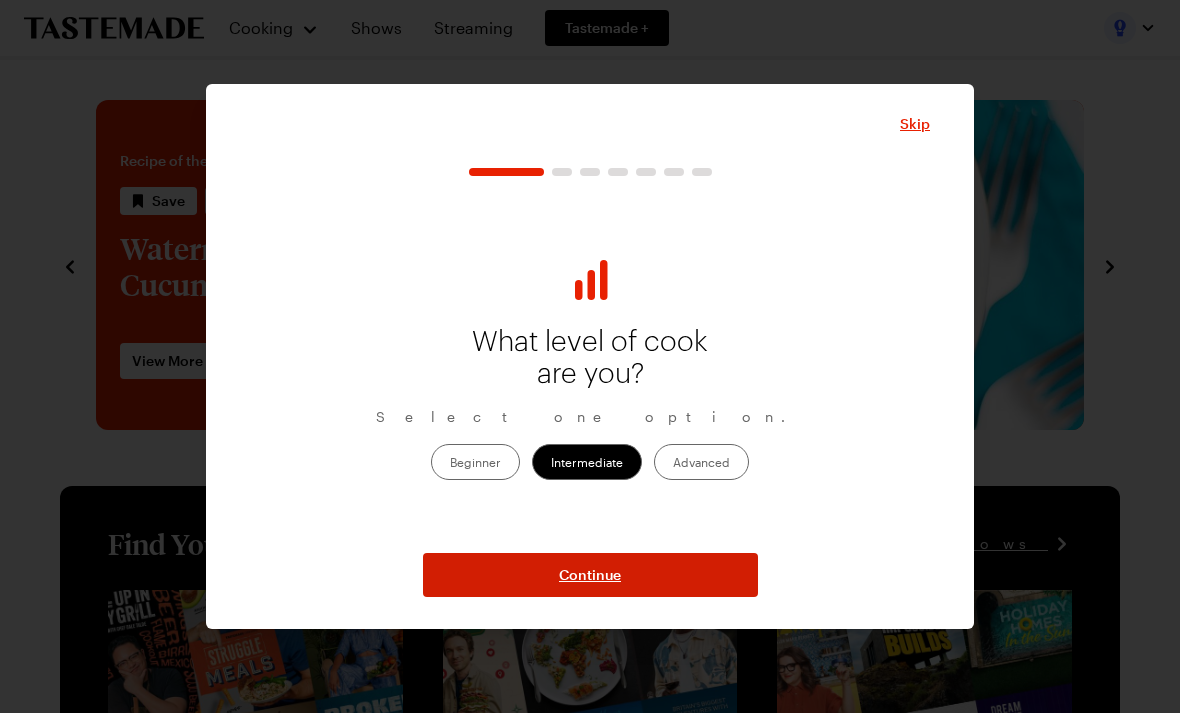 click on "Continue" at bounding box center [590, 575] 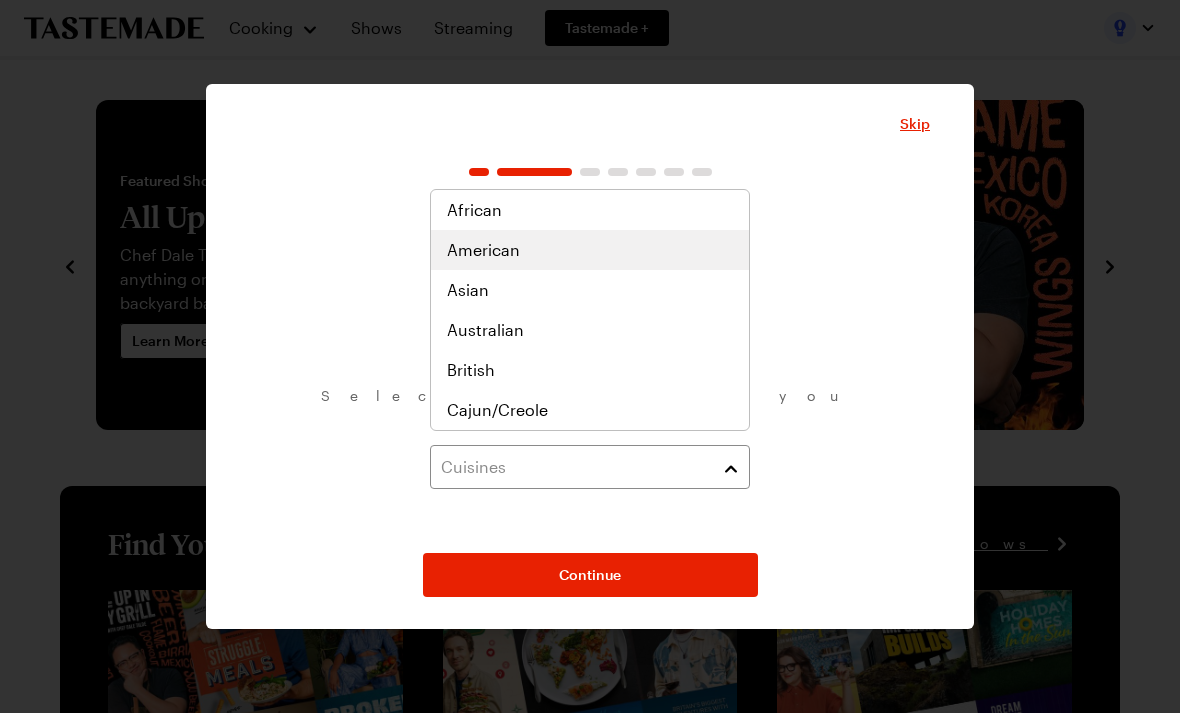 click on "American" at bounding box center [483, 250] 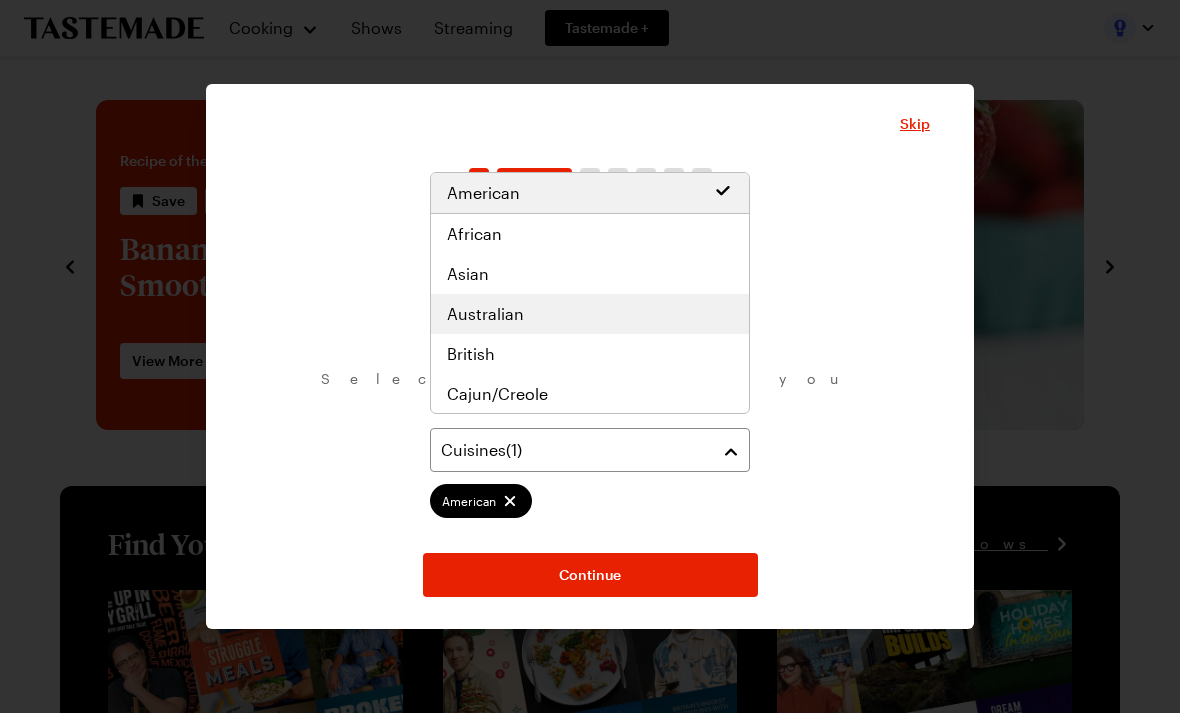 click on "Australian" at bounding box center [485, 314] 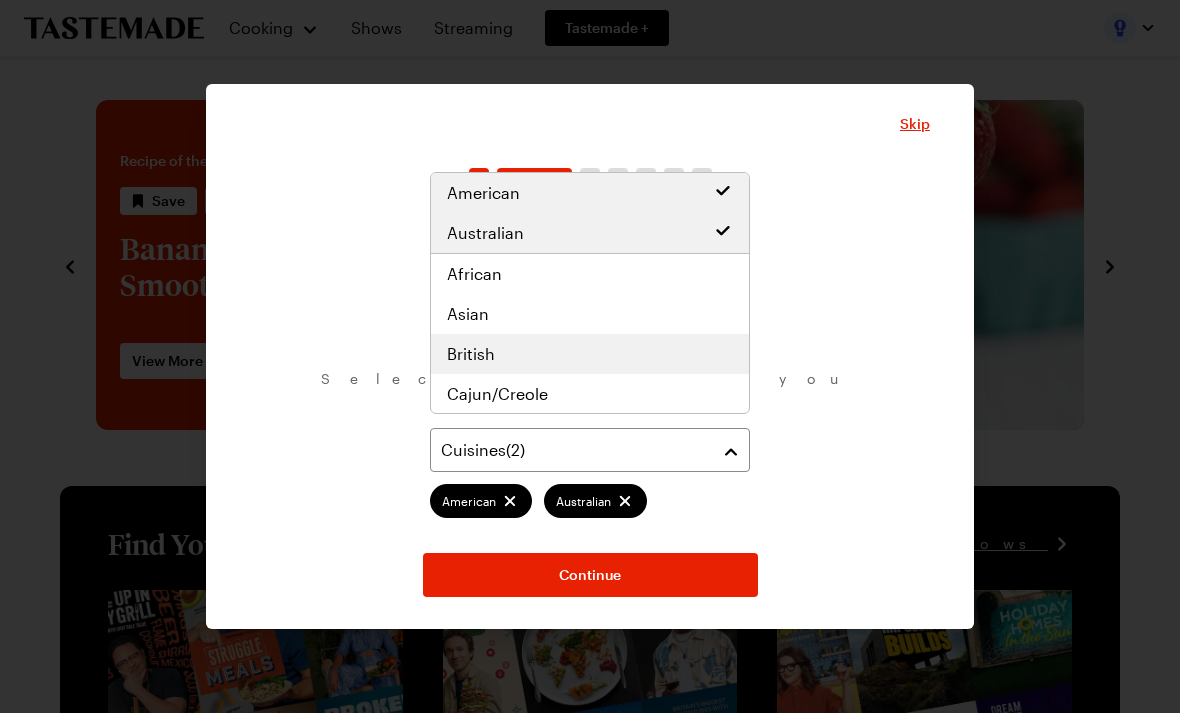 click on "British" at bounding box center [471, 354] 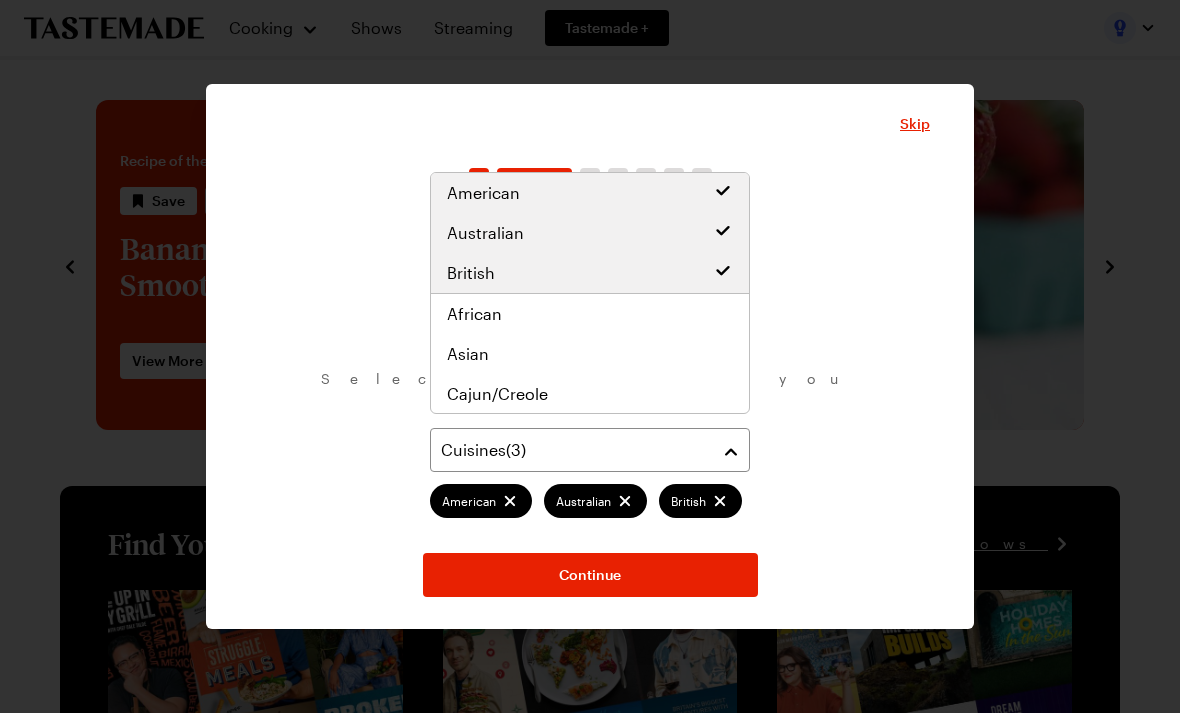 scroll, scrollTop: 1, scrollLeft: 0, axis: vertical 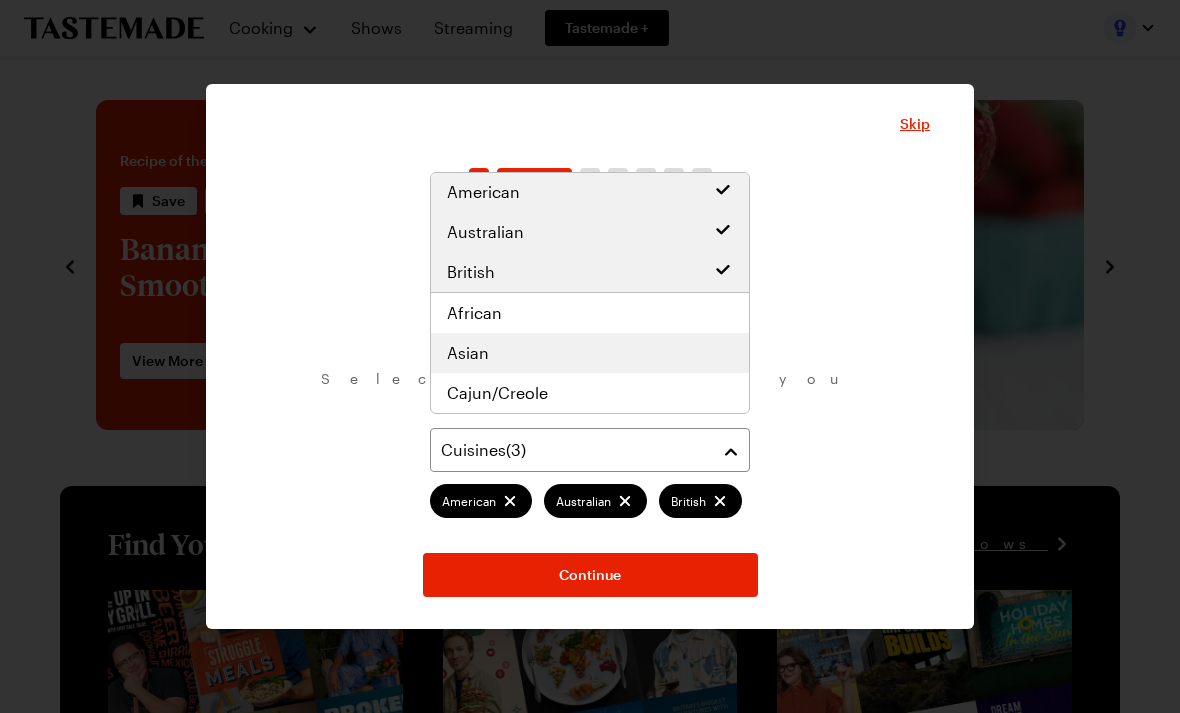 click on "Asian" at bounding box center [590, 353] 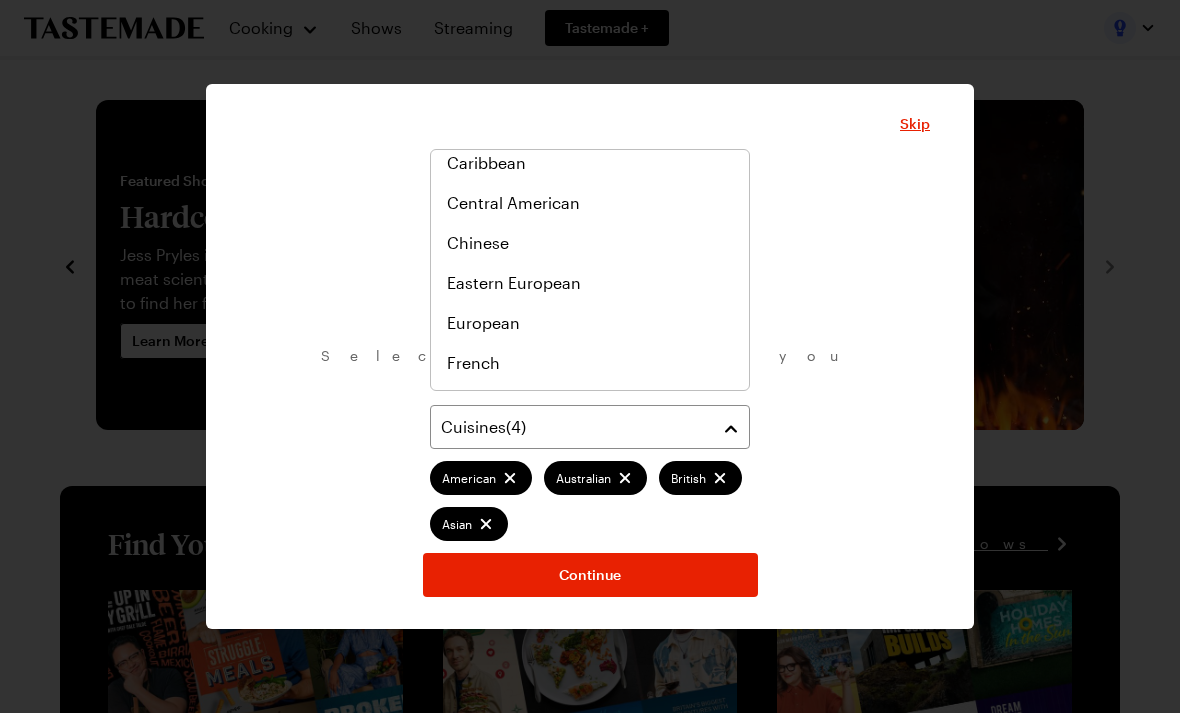 scroll, scrollTop: 289, scrollLeft: 0, axis: vertical 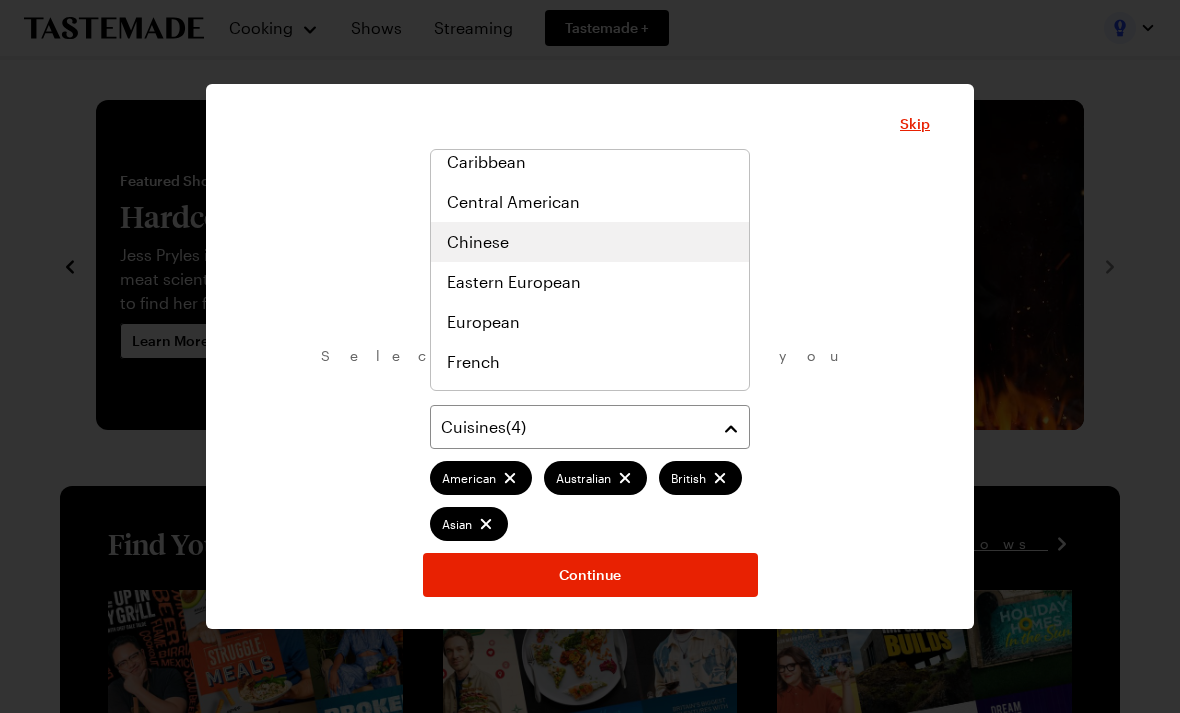 click on "Chinese" at bounding box center (590, 242) 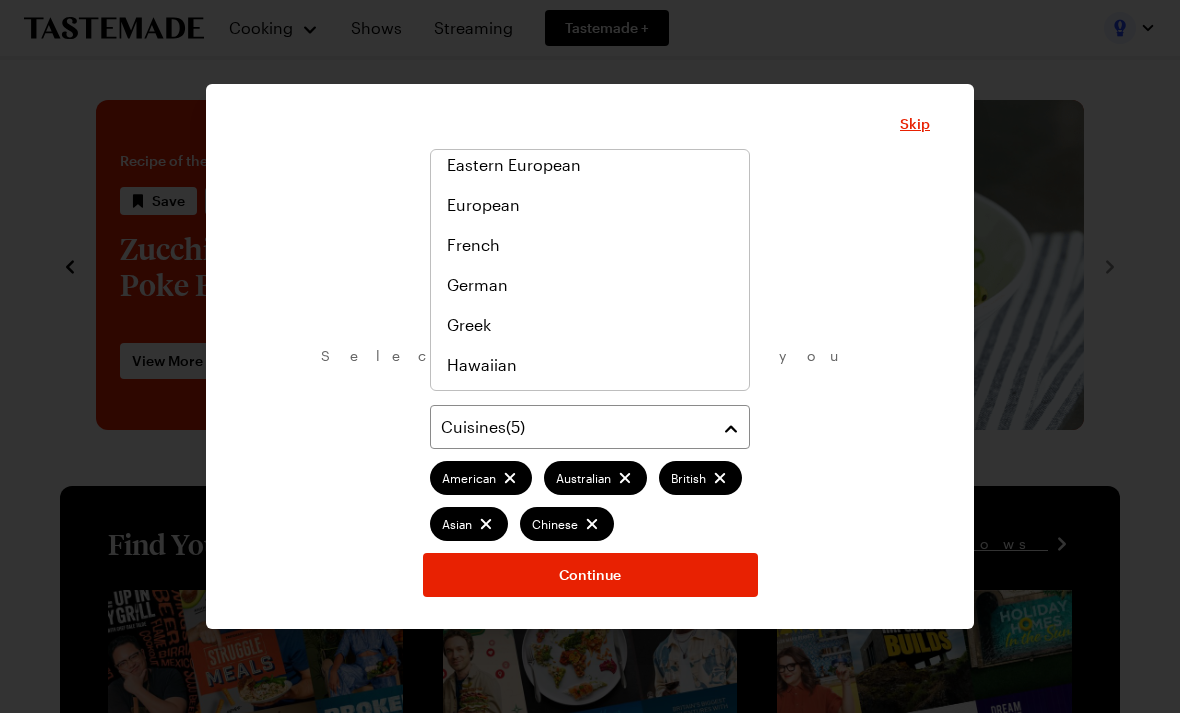 scroll, scrollTop: 409, scrollLeft: 0, axis: vertical 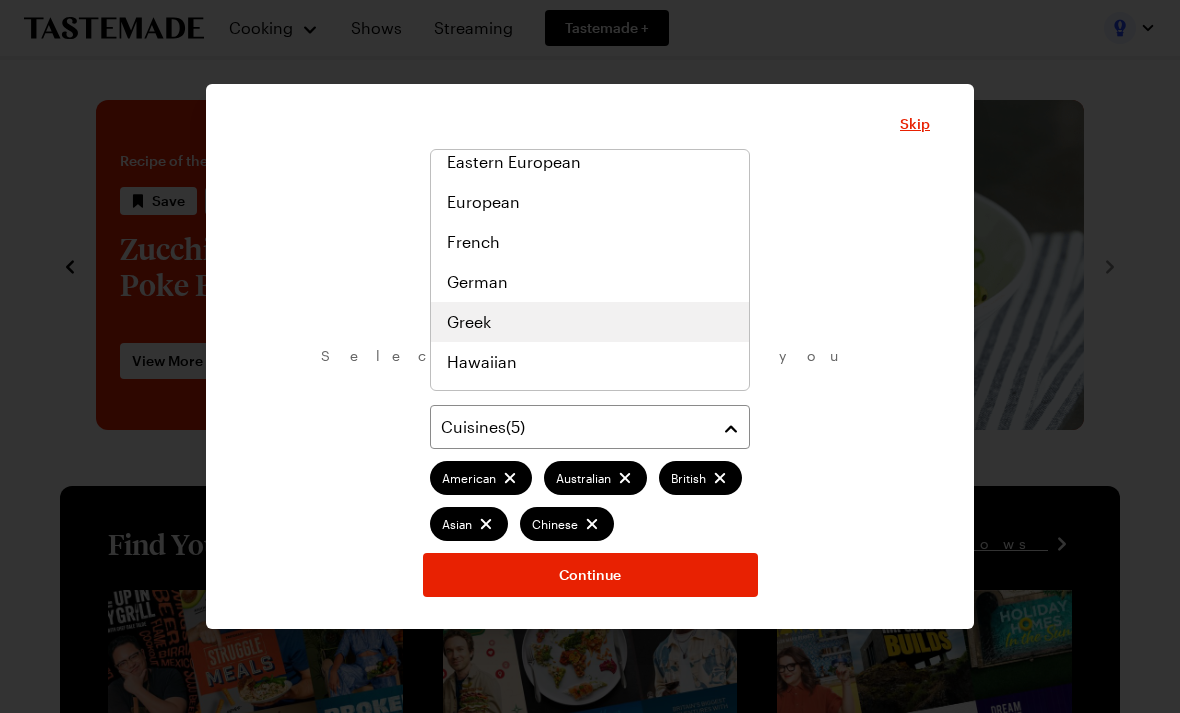 click on "Greek" at bounding box center [590, 322] 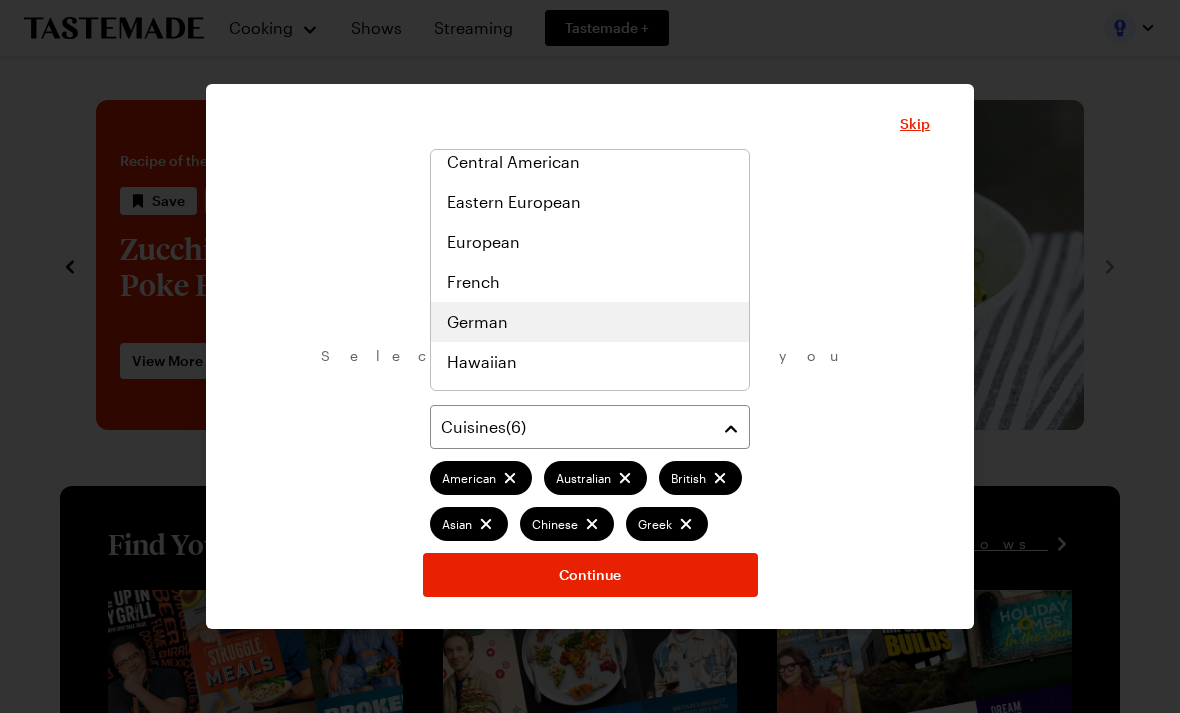 click on "German" at bounding box center [477, 322] 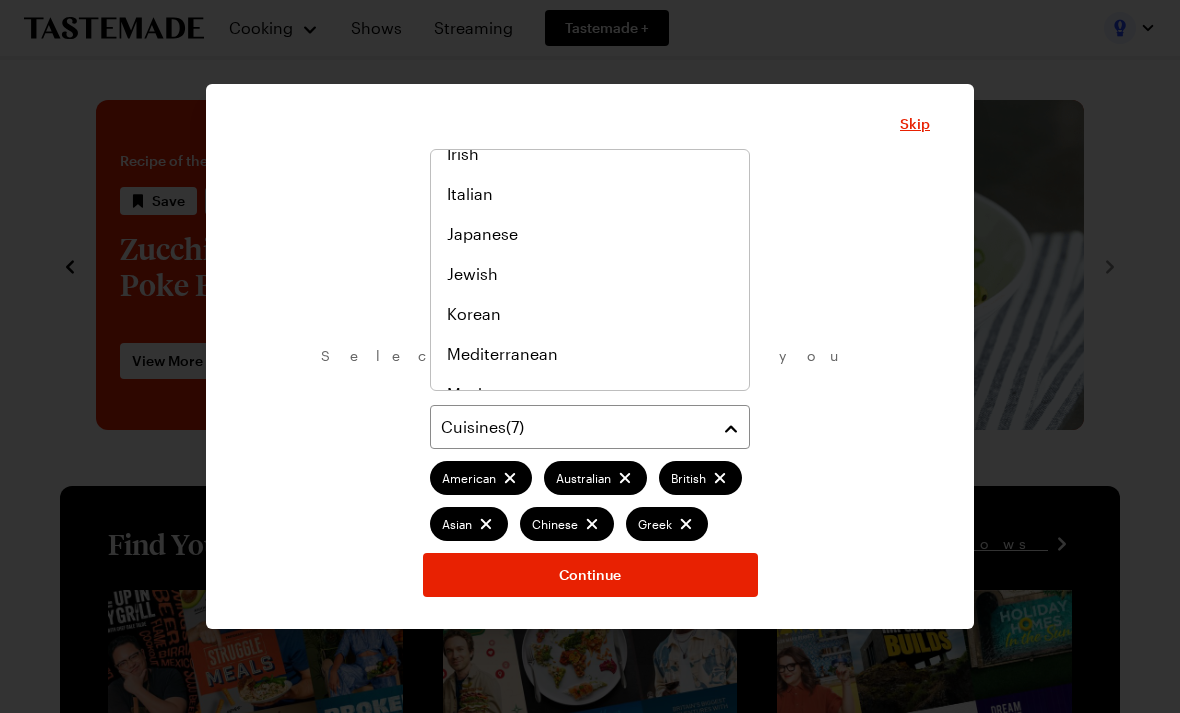 scroll, scrollTop: 714, scrollLeft: 0, axis: vertical 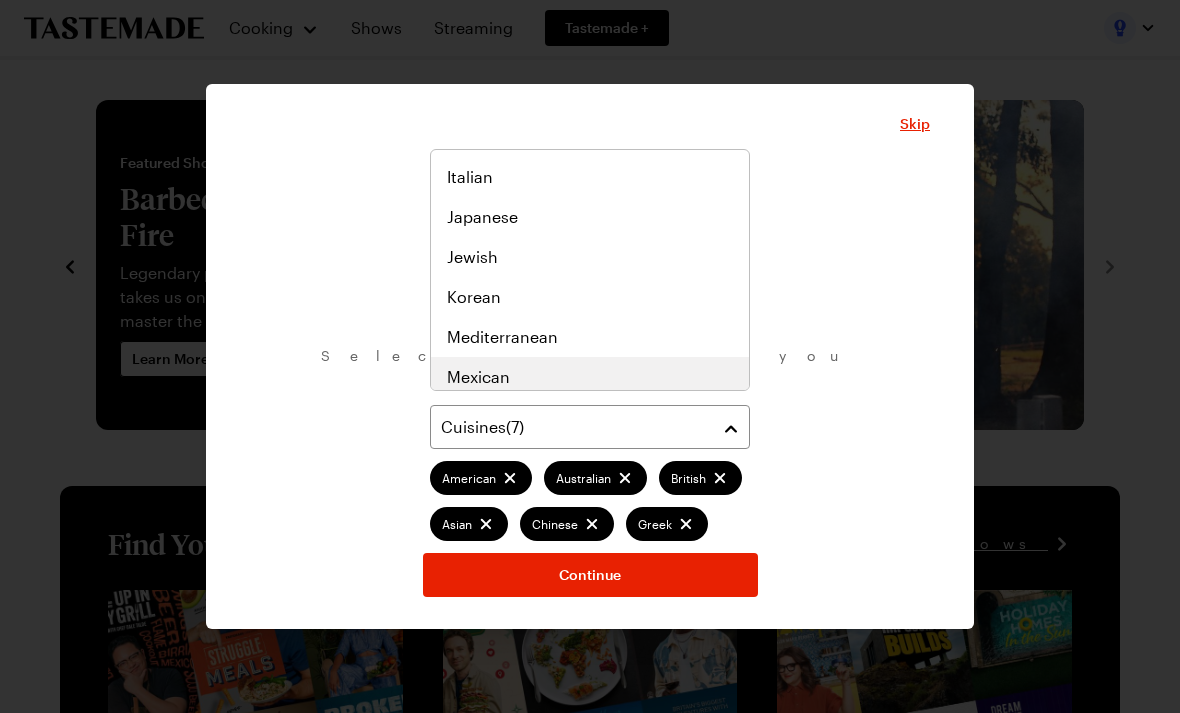 click on "Mexican" at bounding box center (478, 377) 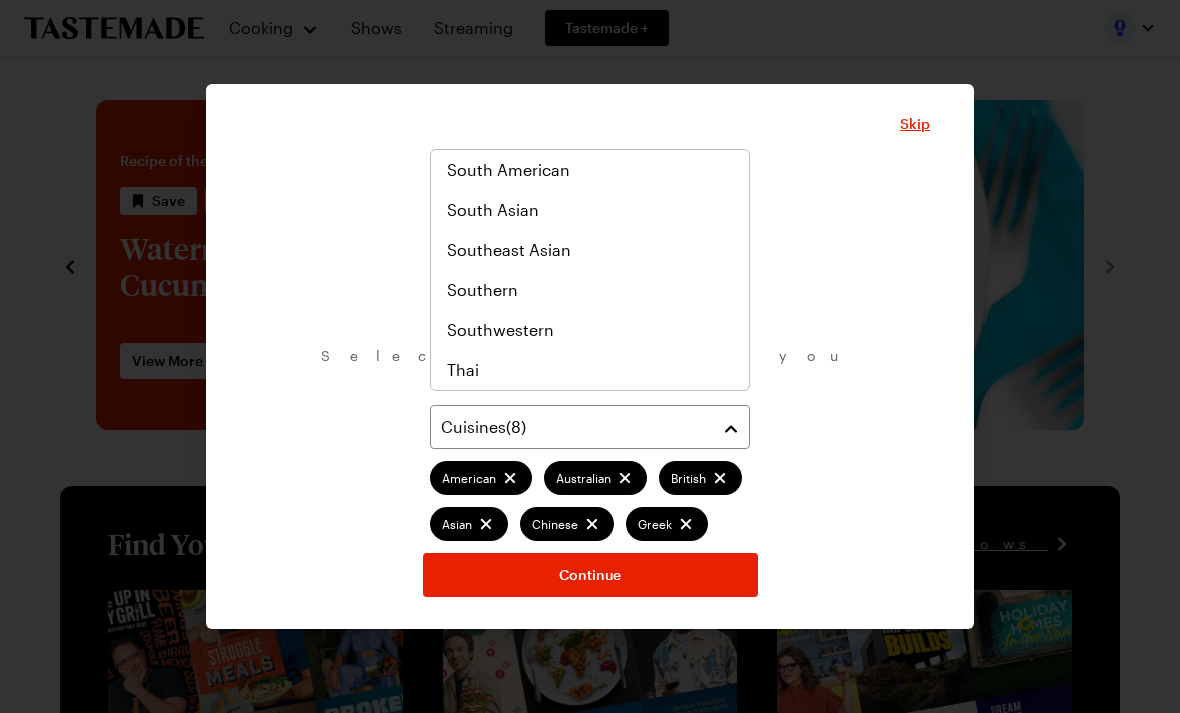 scroll, scrollTop: 1041, scrollLeft: 0, axis: vertical 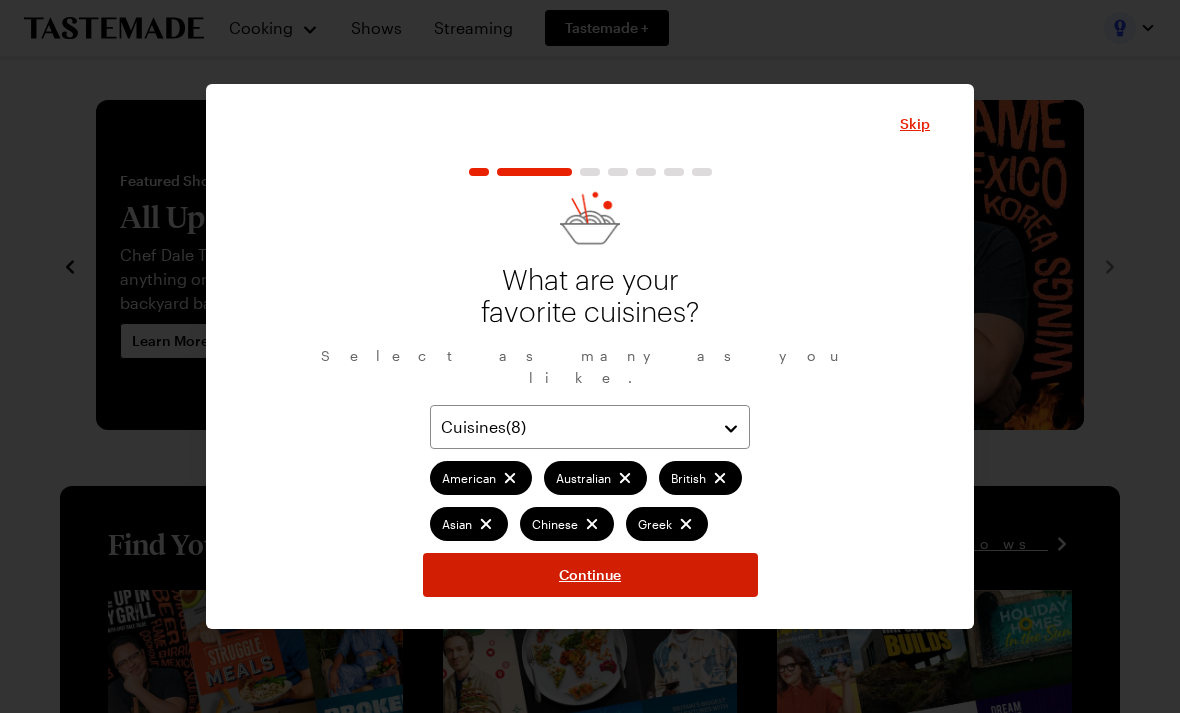 click on "Continue" at bounding box center (590, 575) 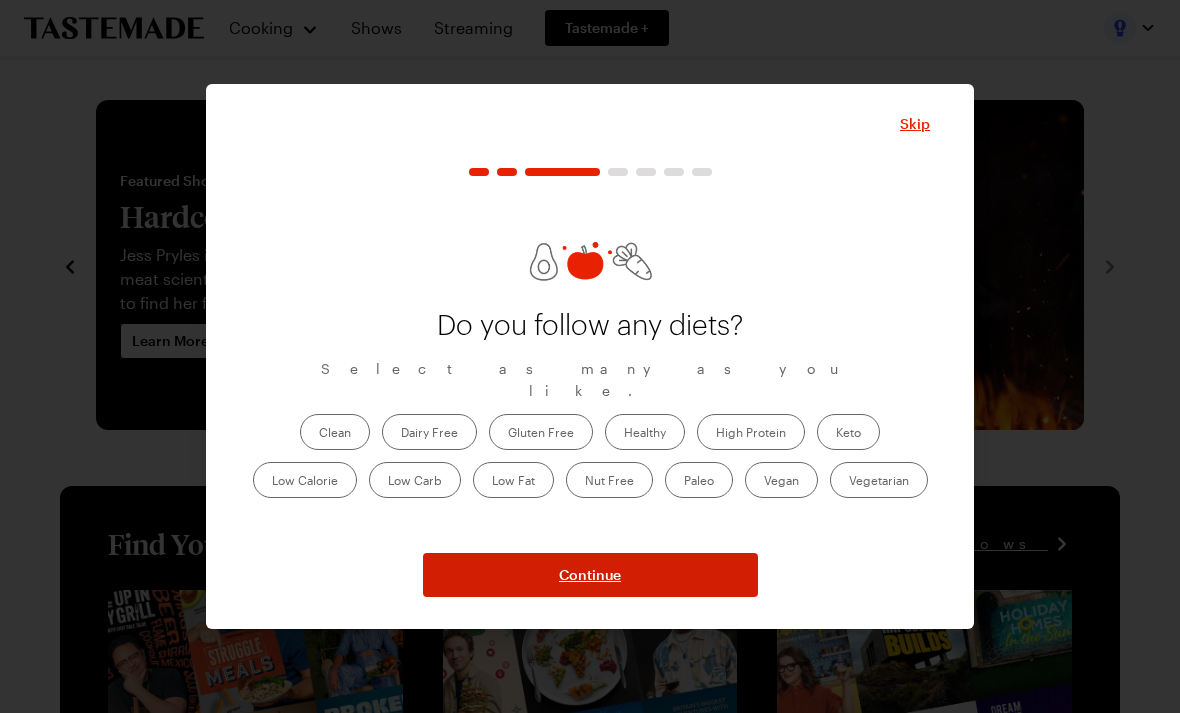 click on "Continue" at bounding box center [590, 575] 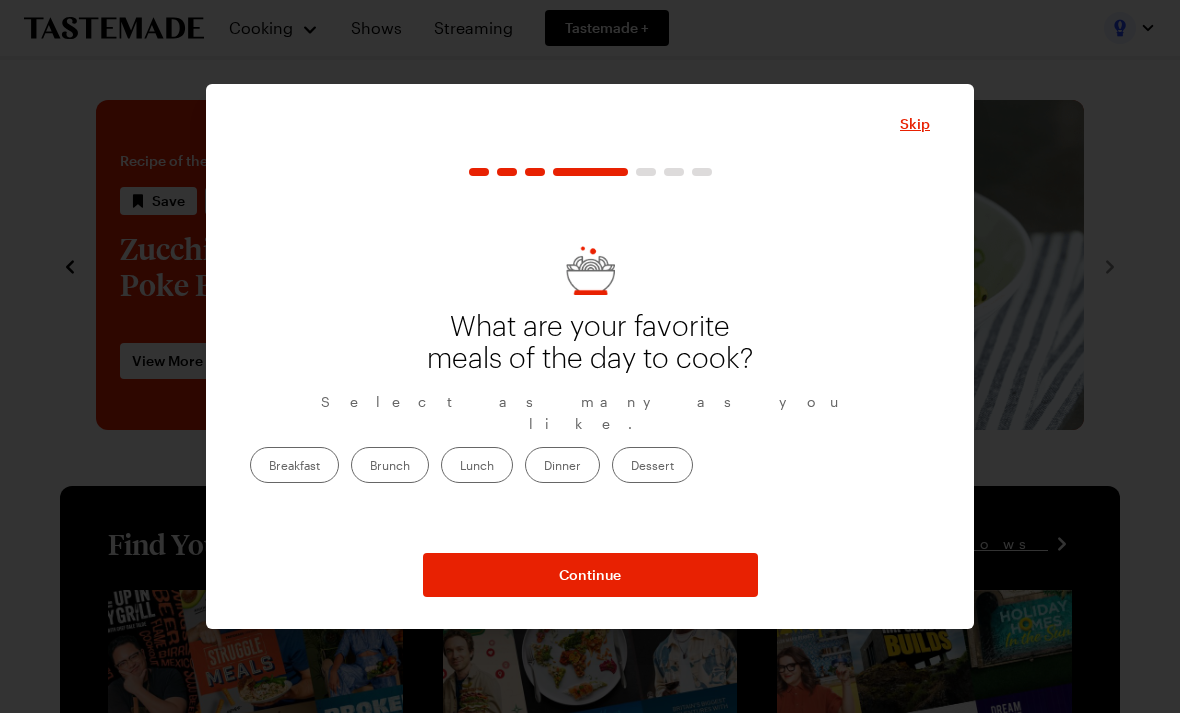 click on "Brunch" at bounding box center [390, 465] 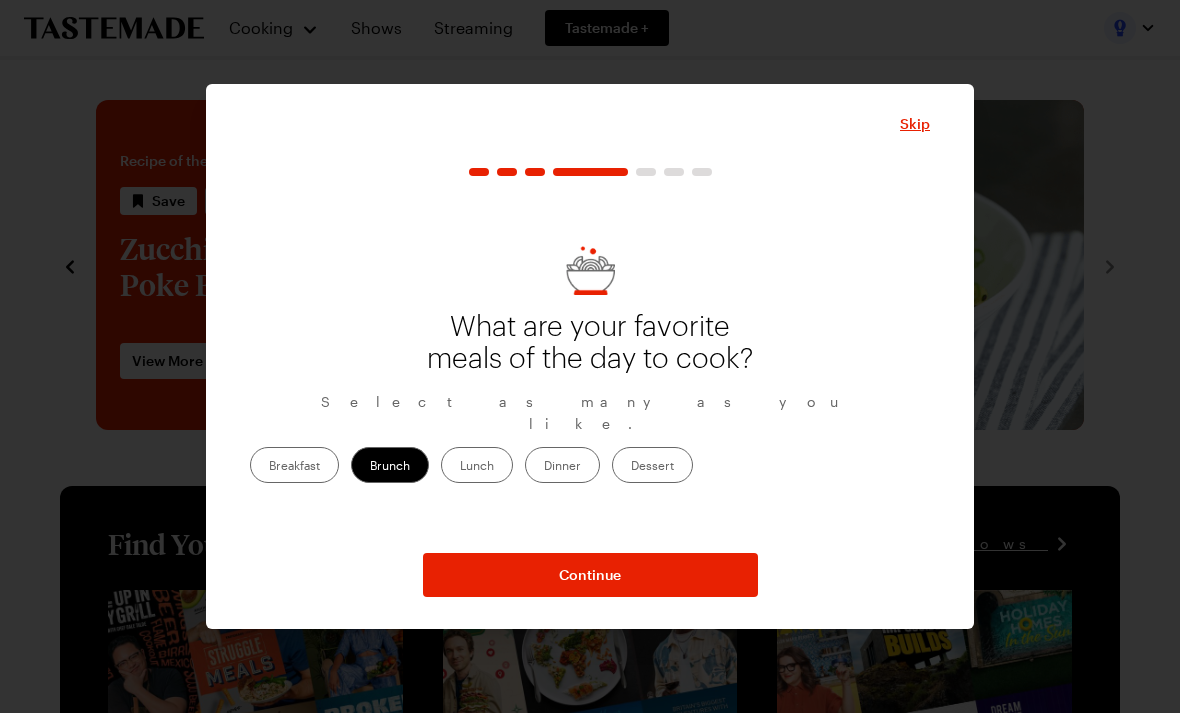 click on "Lunch" at bounding box center [477, 465] 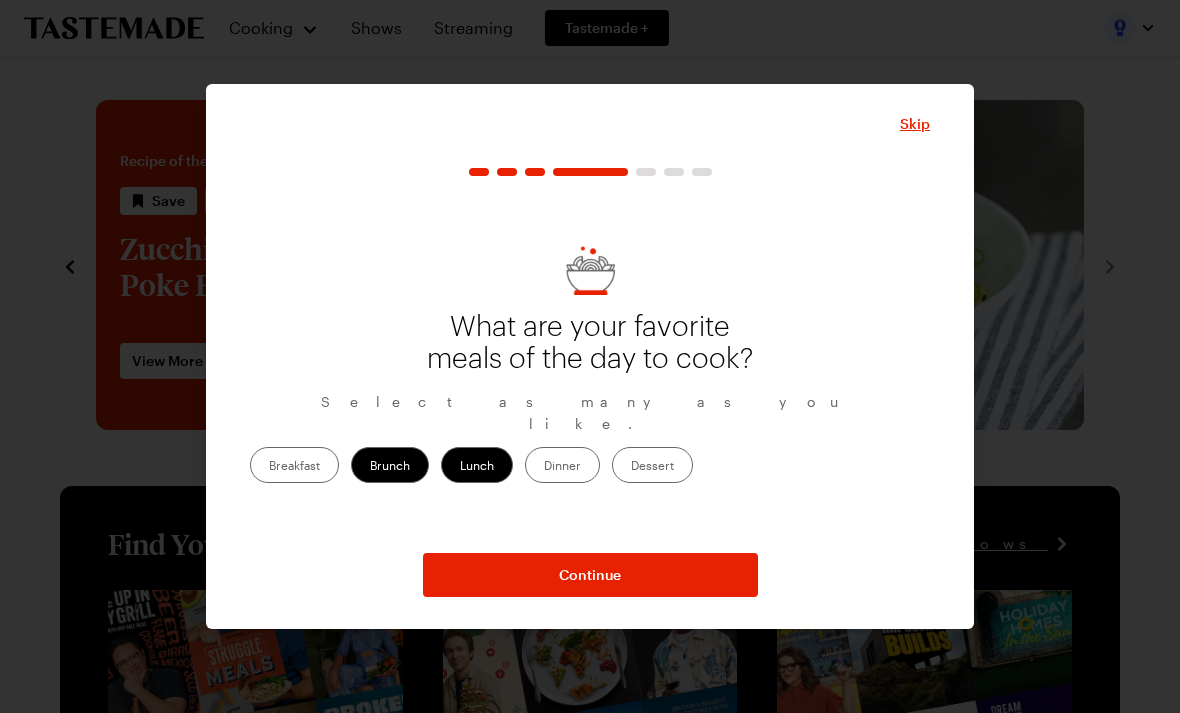 click on "Dinner" at bounding box center (562, 465) 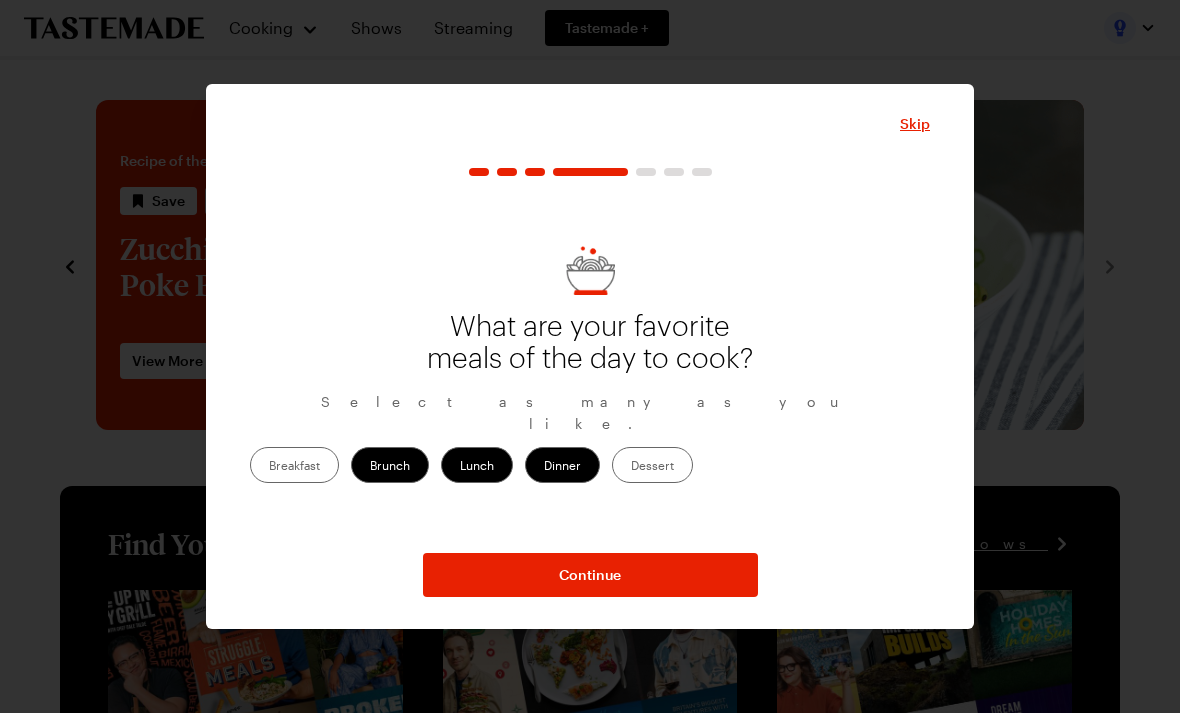 click on "Dessert" at bounding box center [652, 465] 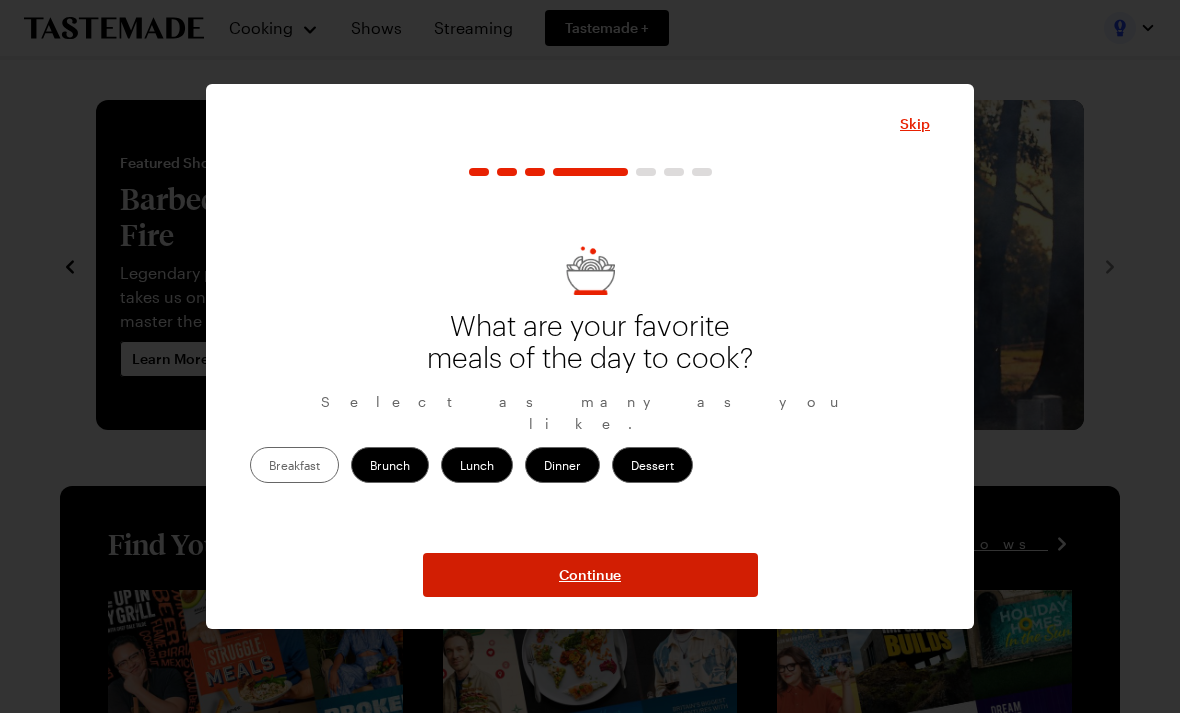 click on "Continue" at bounding box center (590, 575) 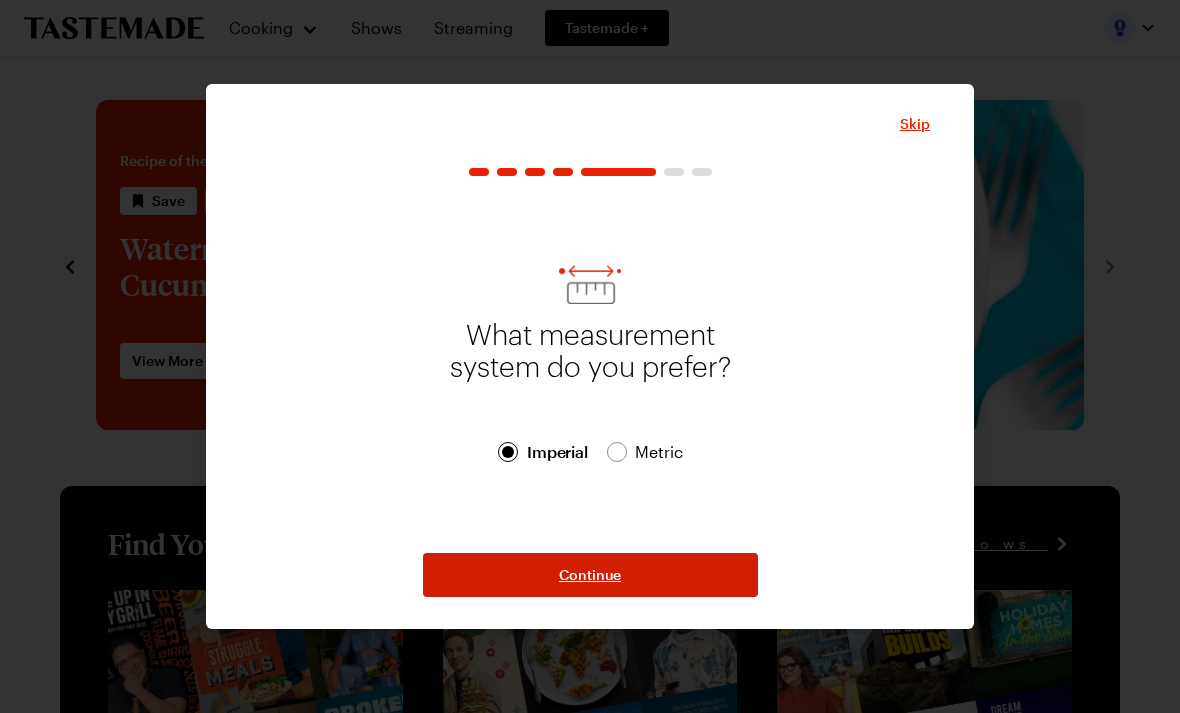 click on "Continue" at bounding box center (590, 575) 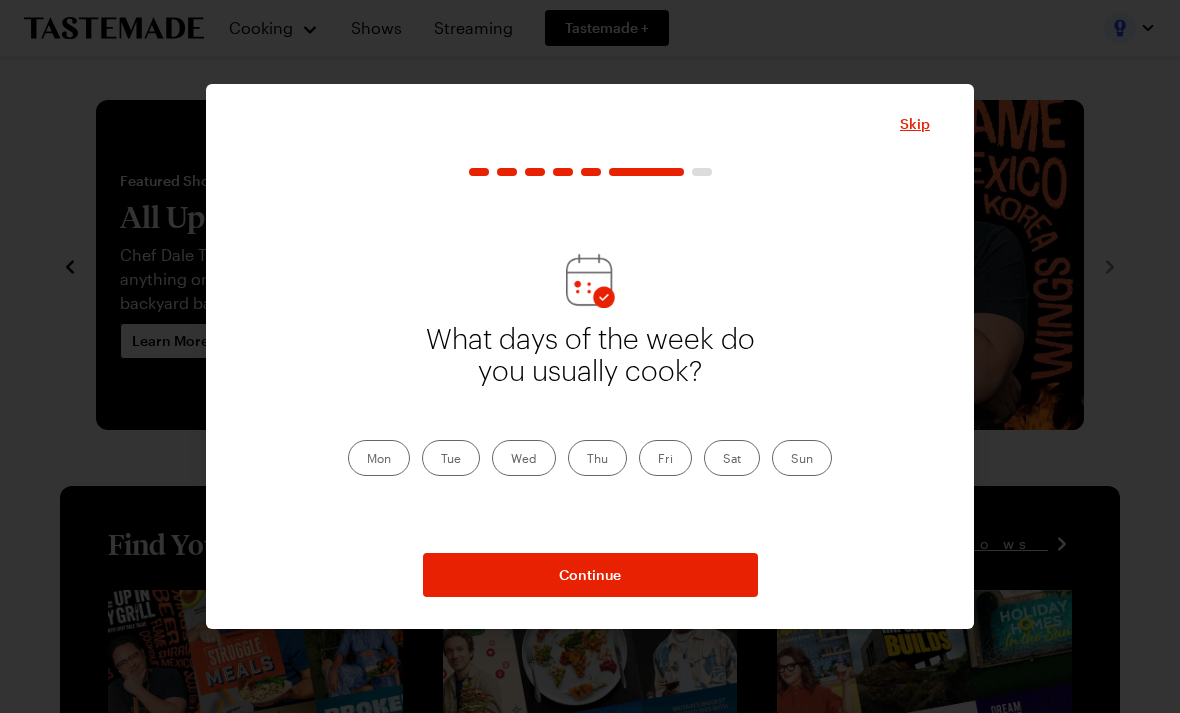 click on "Mon" at bounding box center [379, 458] 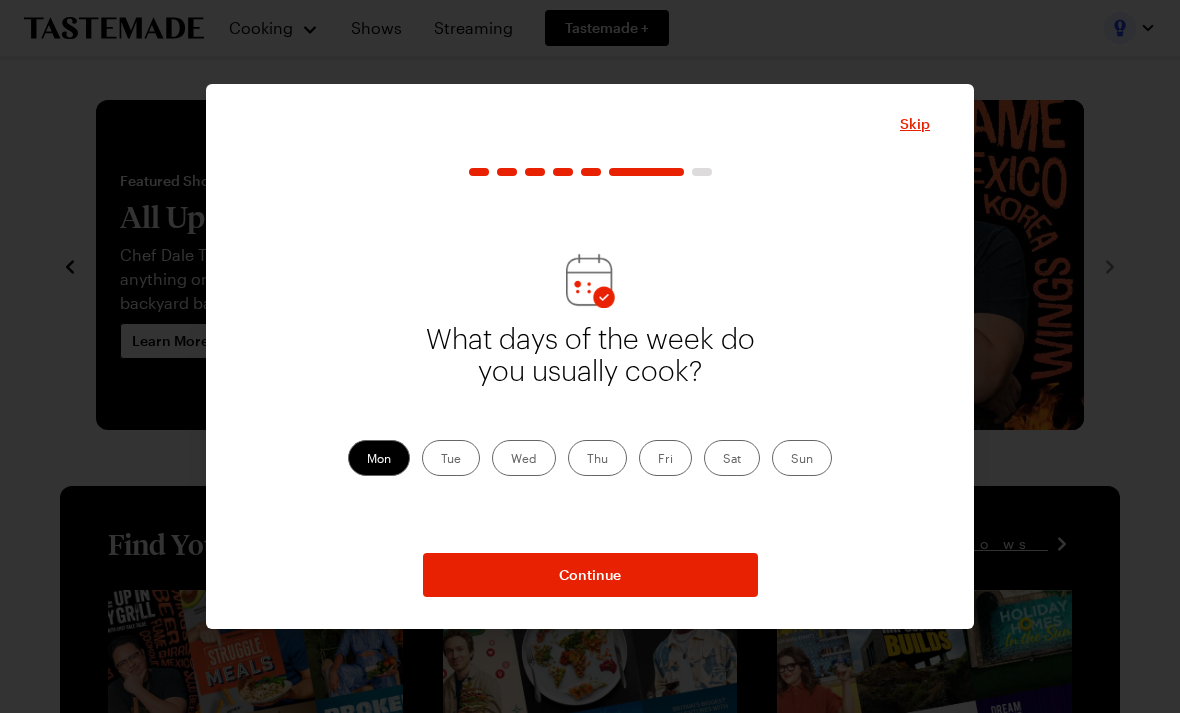 click on "Wed" at bounding box center (524, 458) 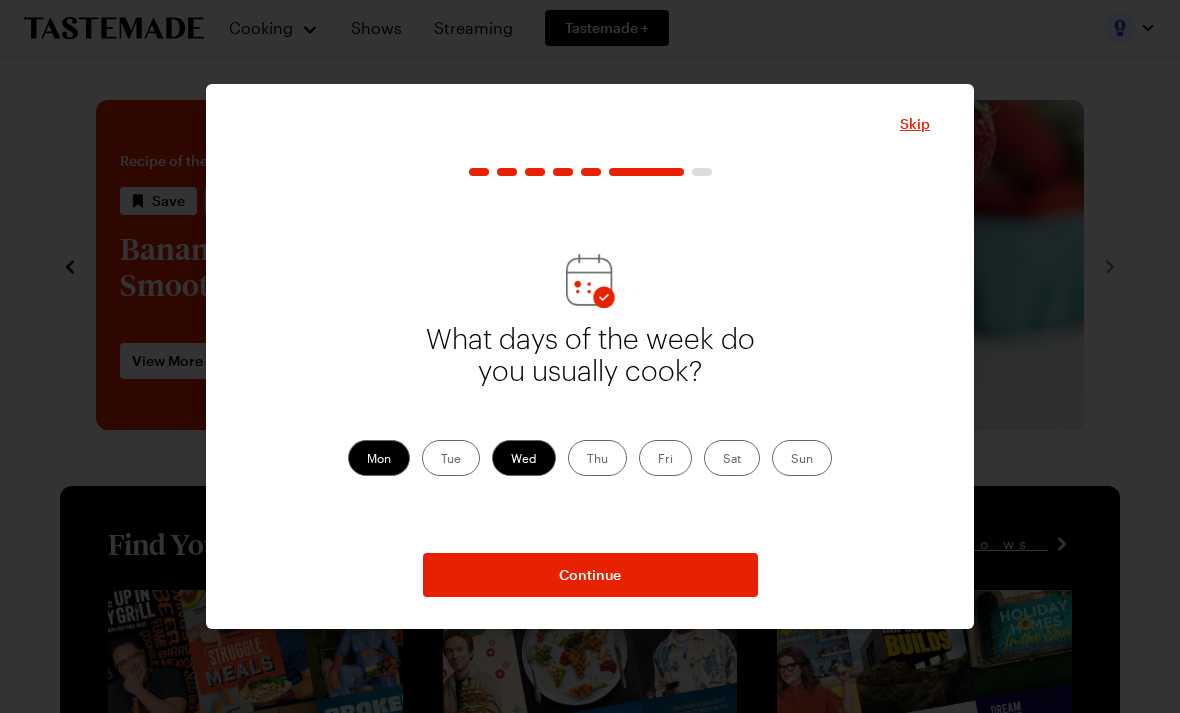 click on "Thu" at bounding box center (597, 458) 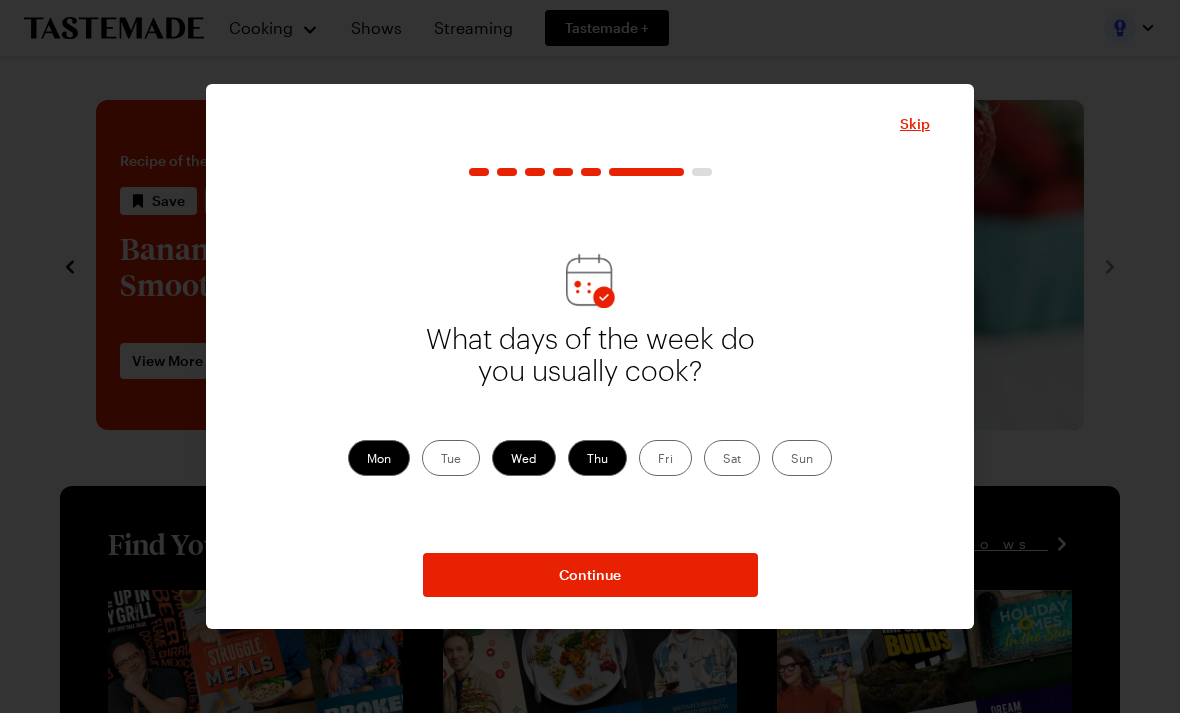 click on "Sat" at bounding box center (732, 458) 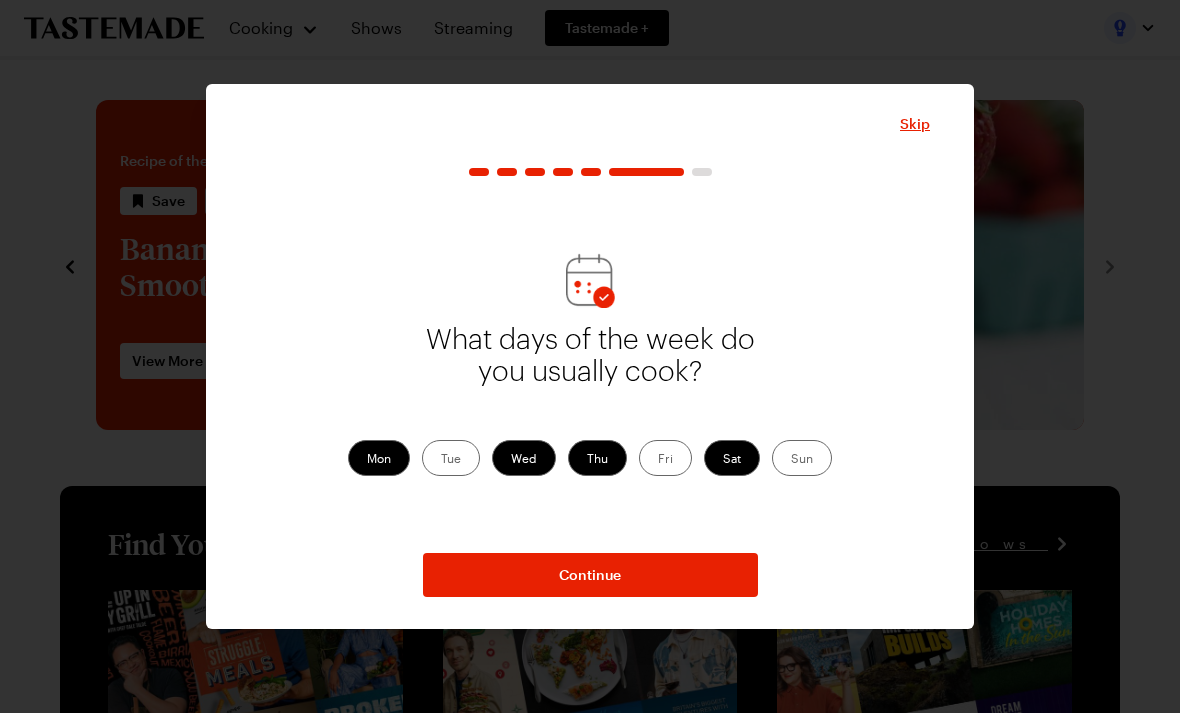 click on "Sun" at bounding box center [802, 458] 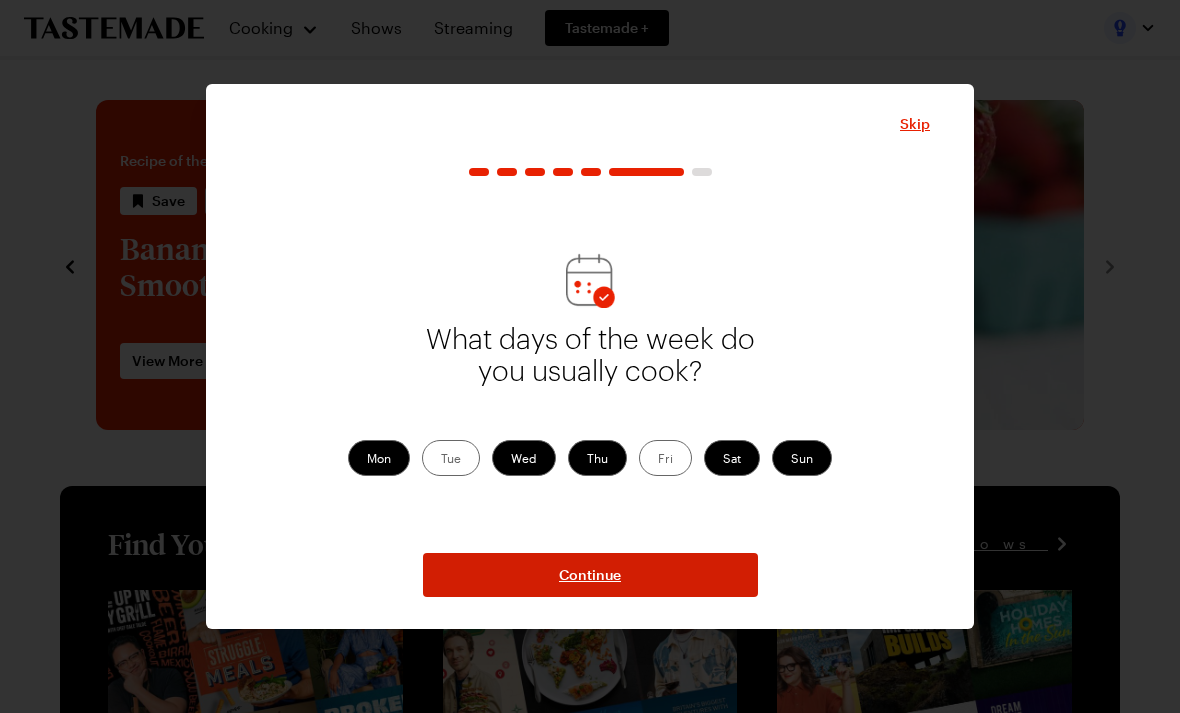 click on "Continue" at bounding box center [590, 575] 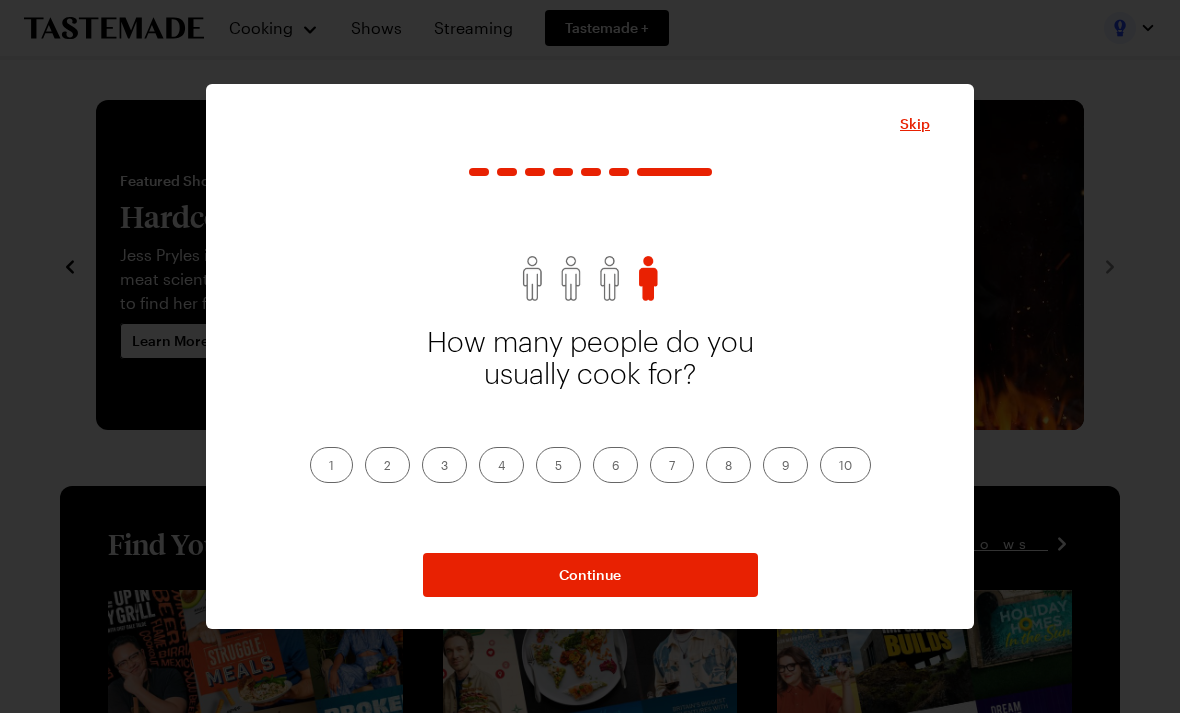 click on "4" at bounding box center (501, 465) 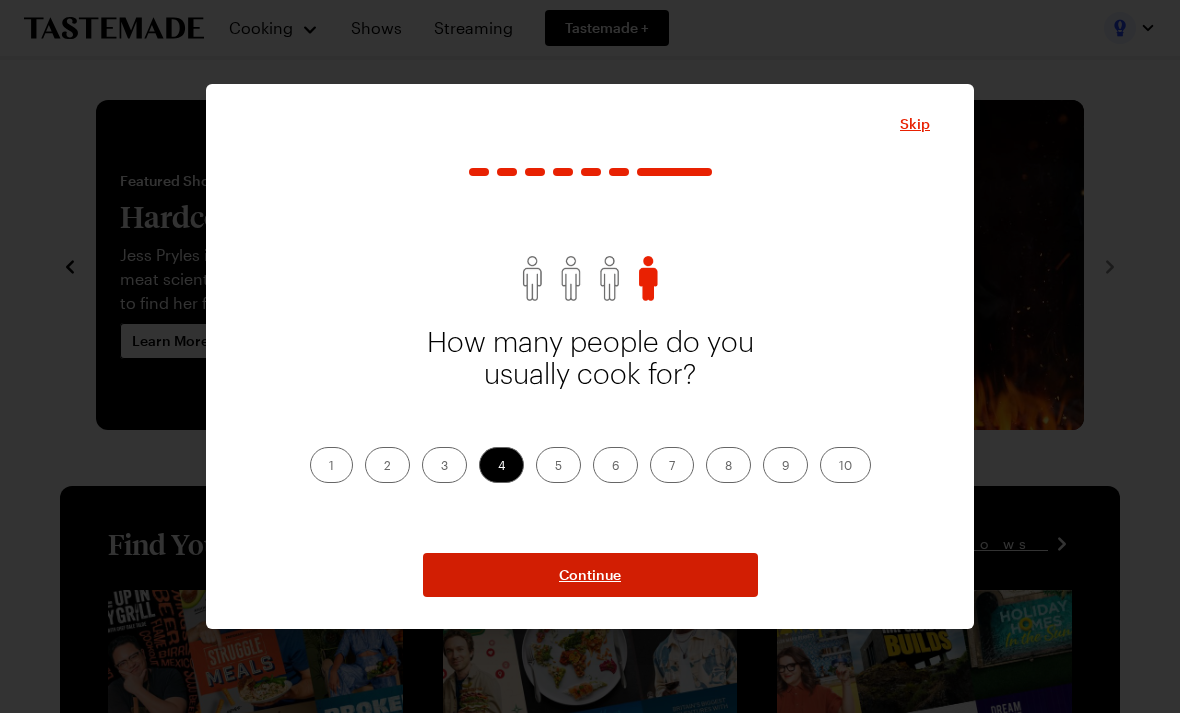 click on "Continue" at bounding box center (590, 575) 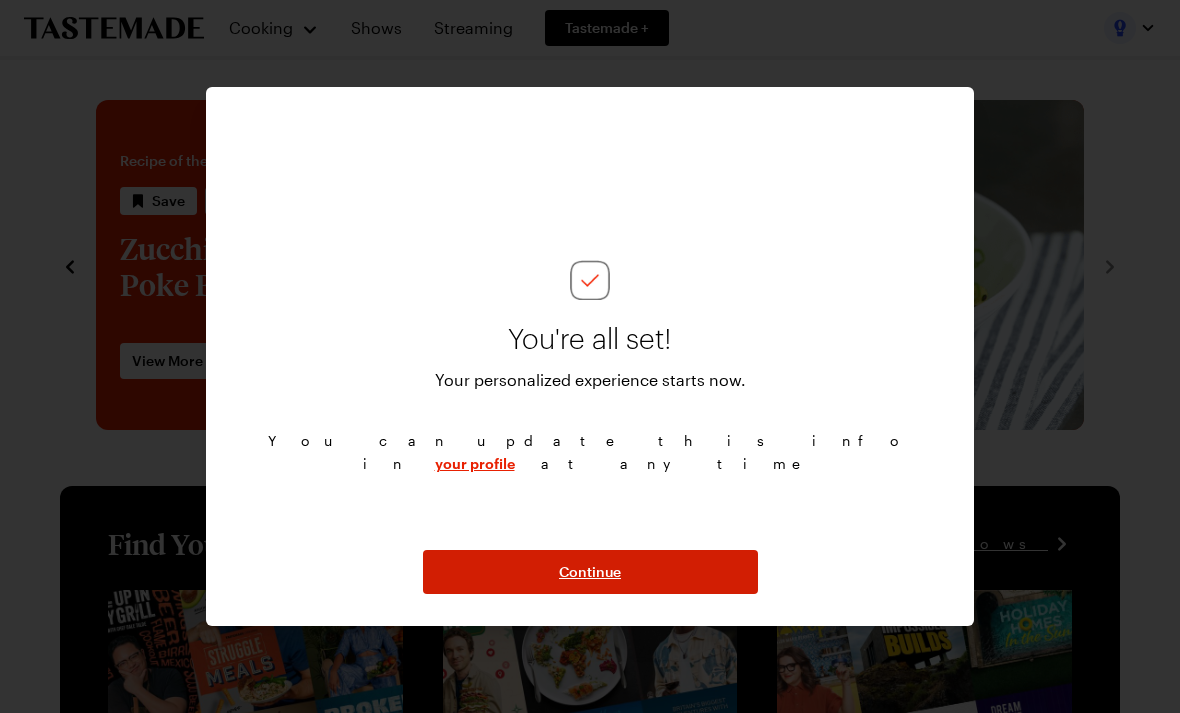 click on "Continue" at bounding box center [590, 572] 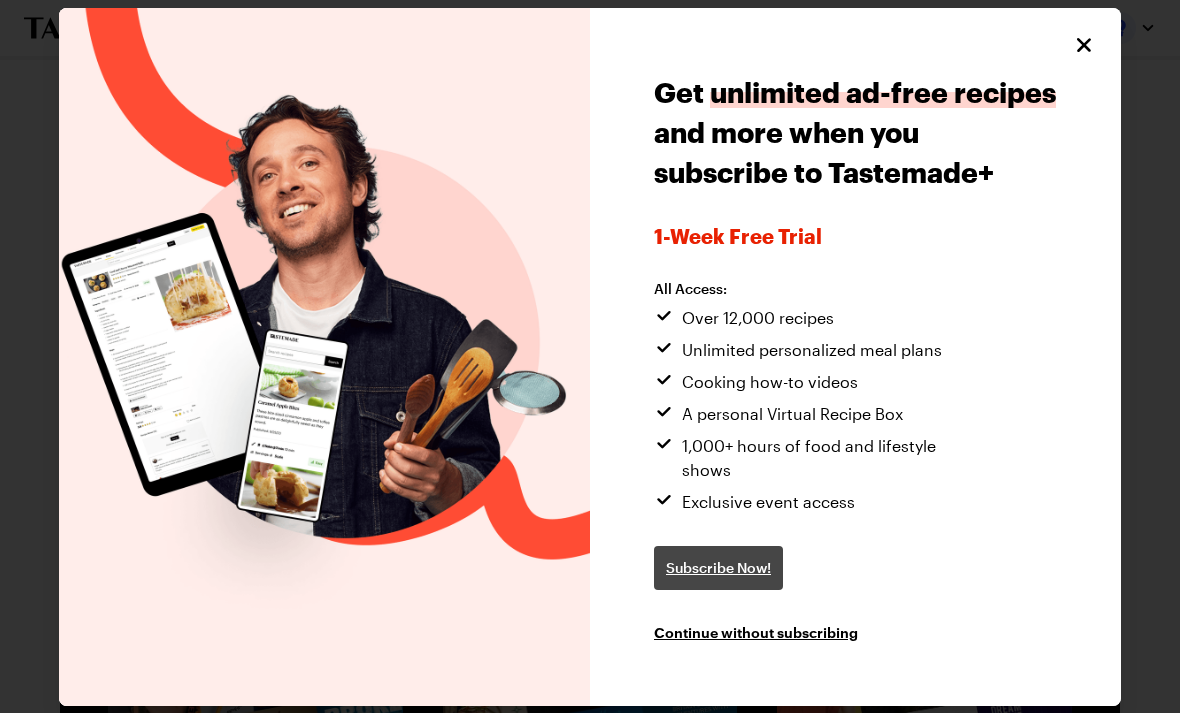 click on "Subscribe Now!" at bounding box center (718, 568) 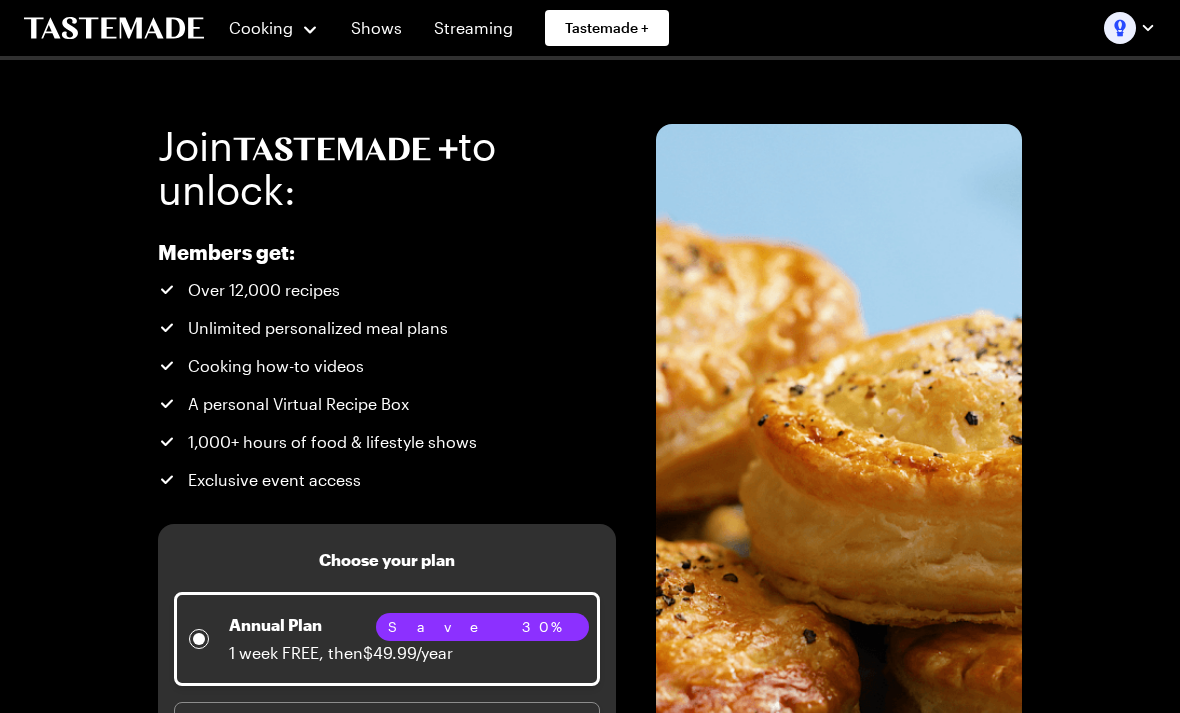 click on "Annual Plan 1 week FREE, then  $49.99/year" at bounding box center [321, 639] 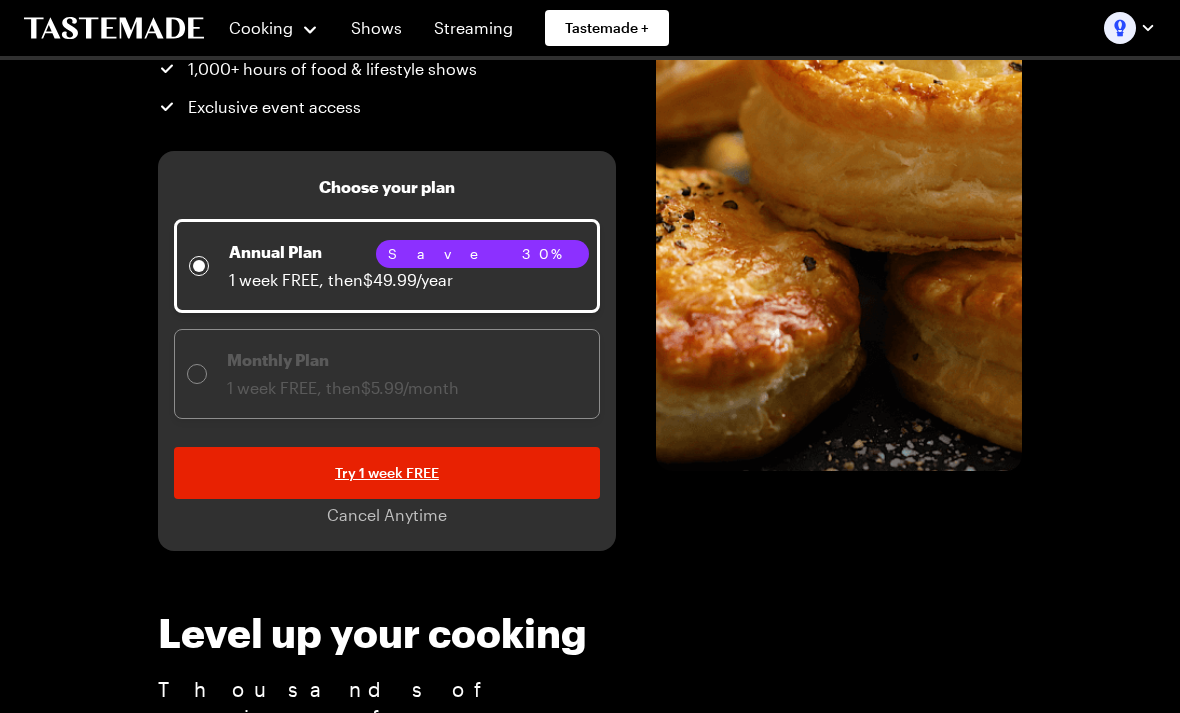scroll, scrollTop: 373, scrollLeft: 0, axis: vertical 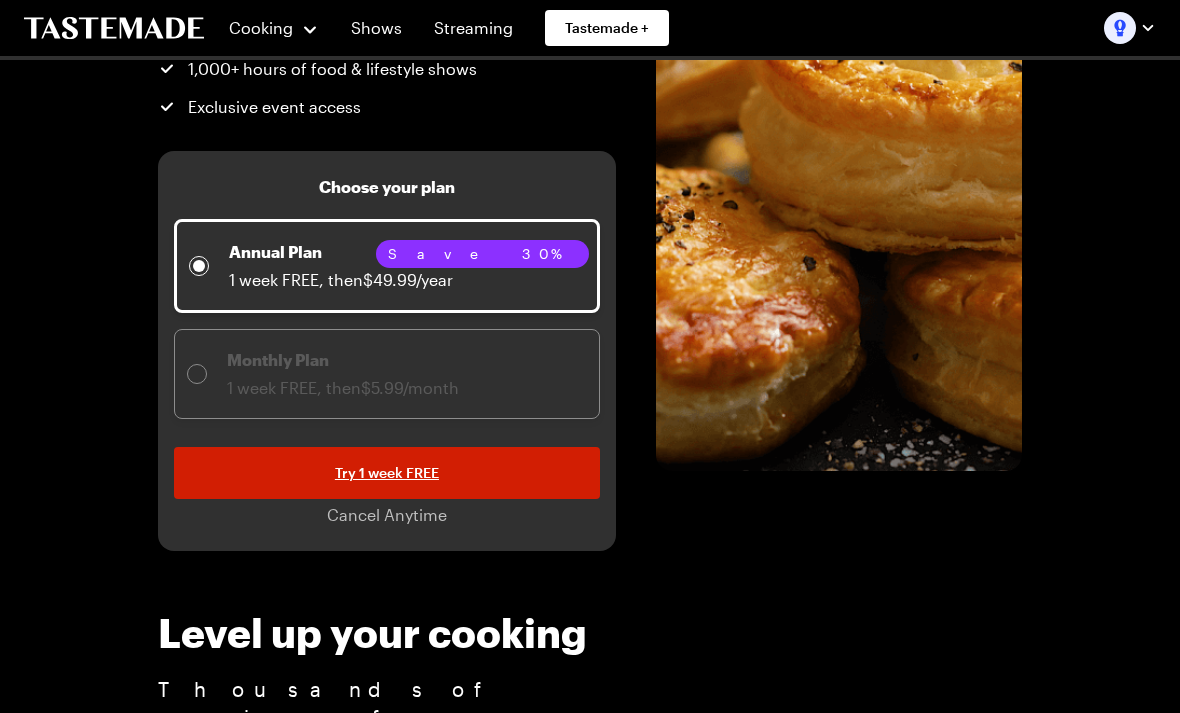 click on "Try 1 week FREE" at bounding box center [387, 473] 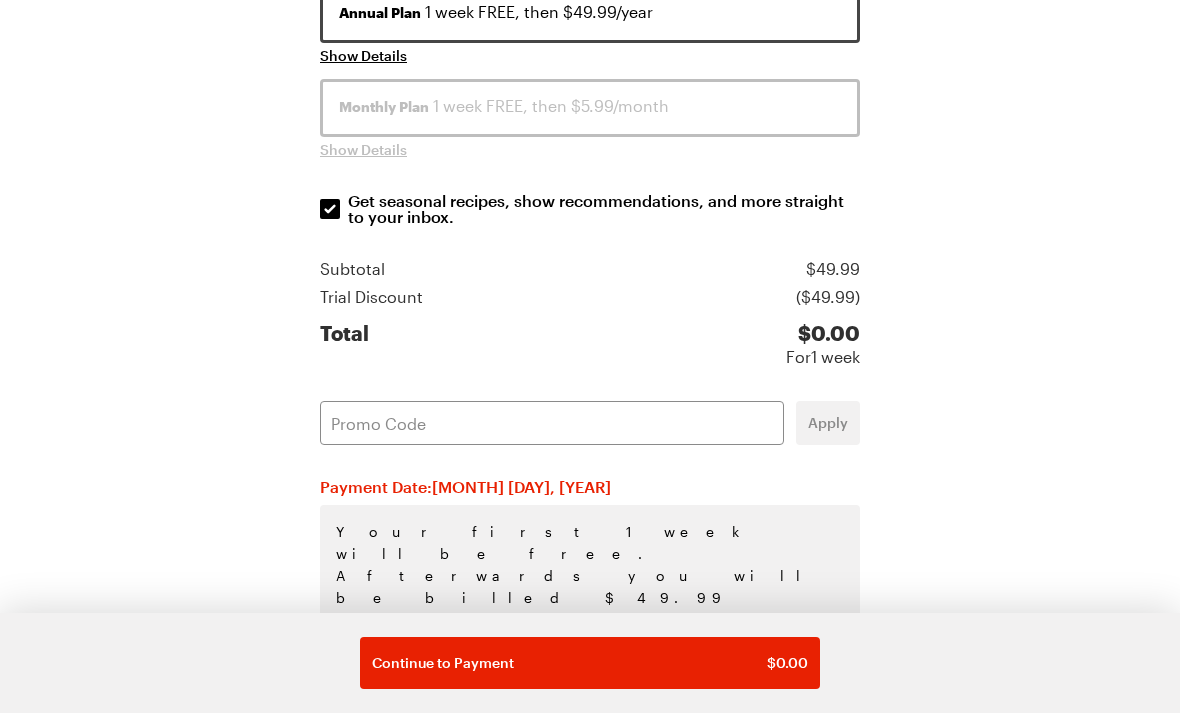 scroll, scrollTop: 0, scrollLeft: 0, axis: both 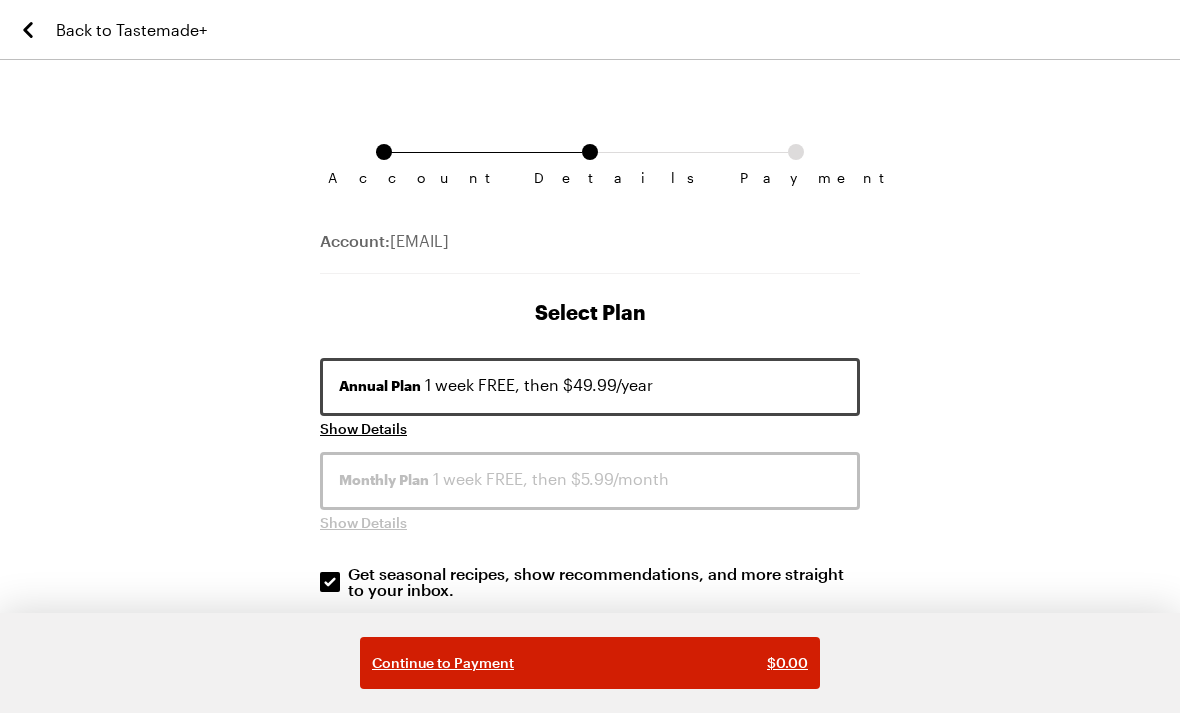 click on "Continue to Payment" at bounding box center (443, 663) 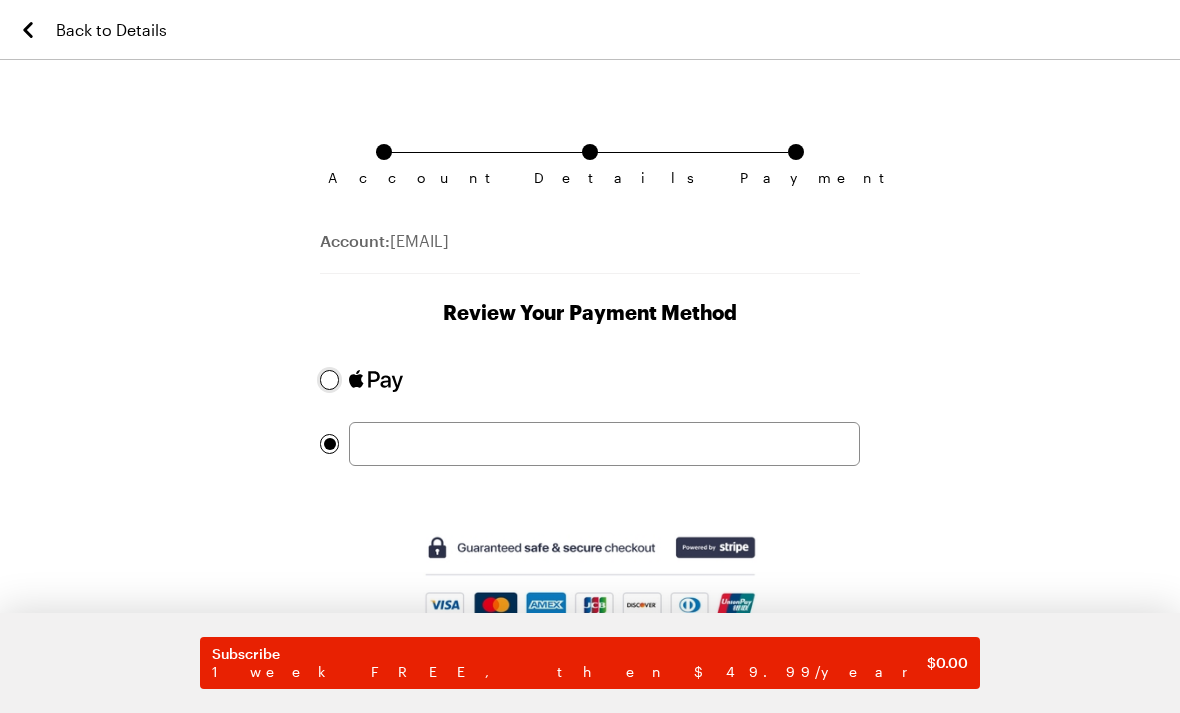 click at bounding box center (330, 380) 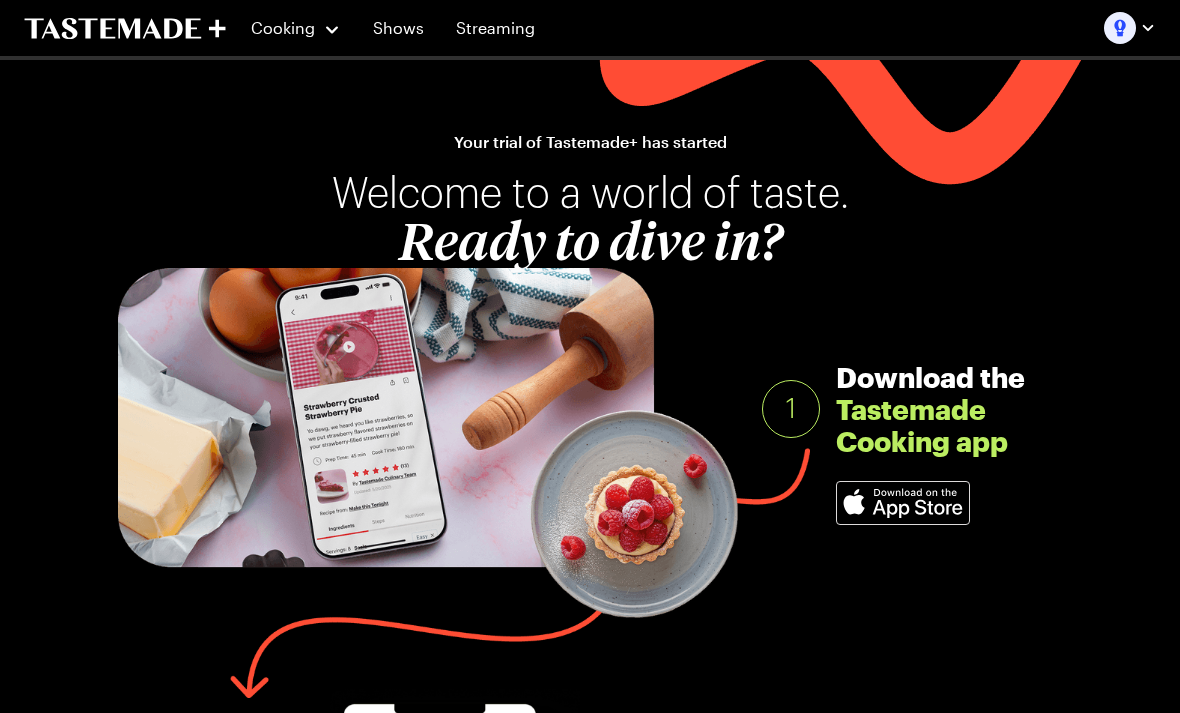 click at bounding box center (903, 503) 